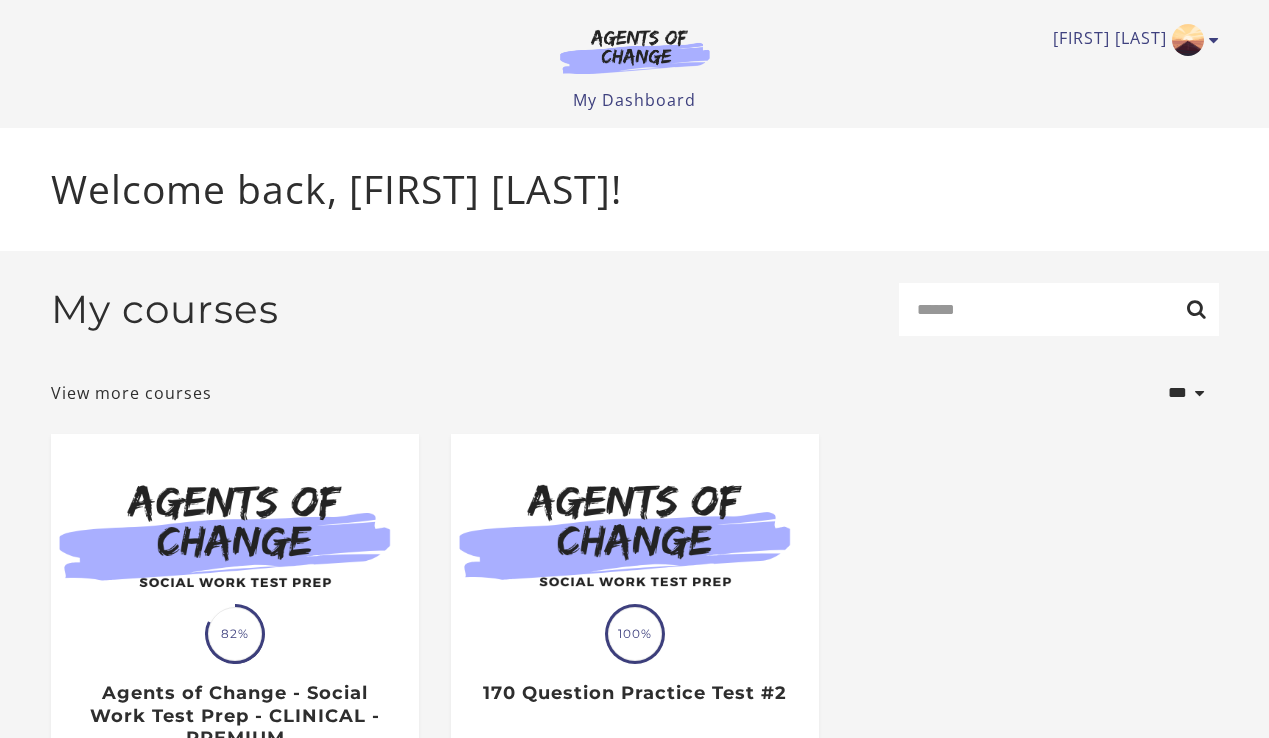 scroll, scrollTop: 0, scrollLeft: 0, axis: both 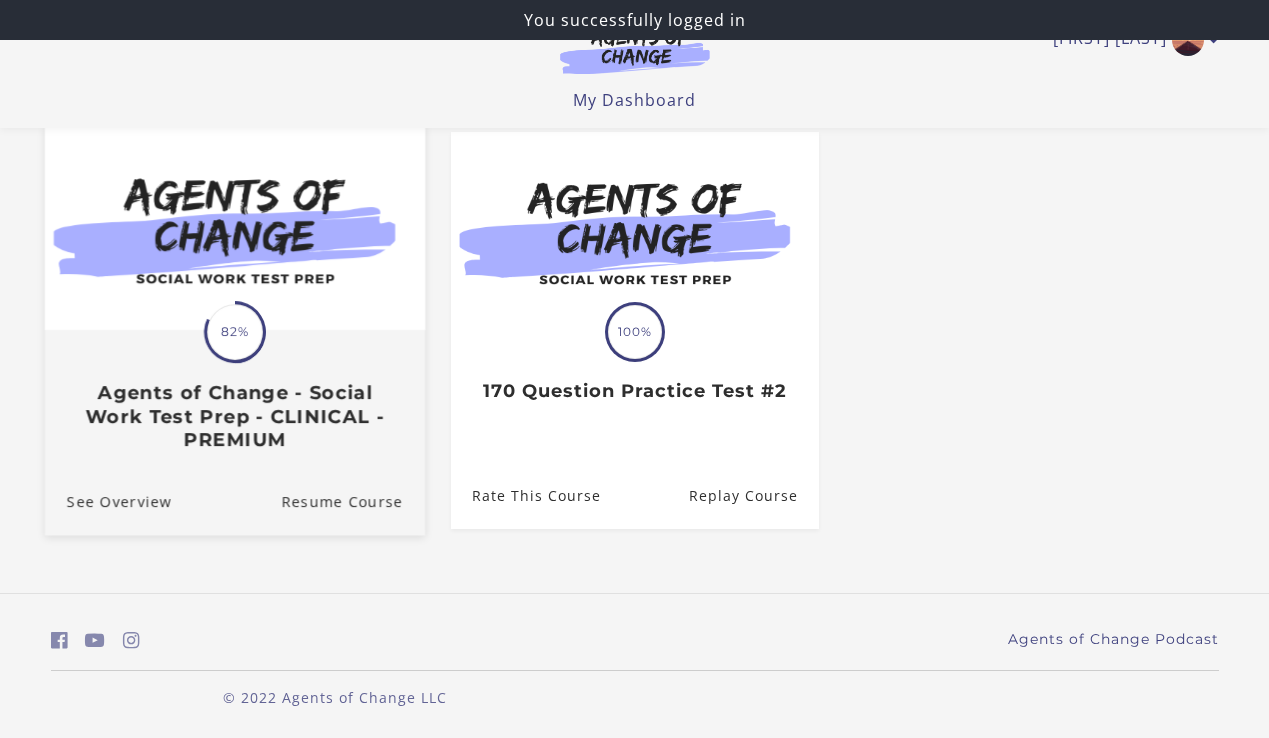 click on "Agents of Change - Social Work Test Prep - CLINICAL - PREMIUM" at bounding box center (234, 417) 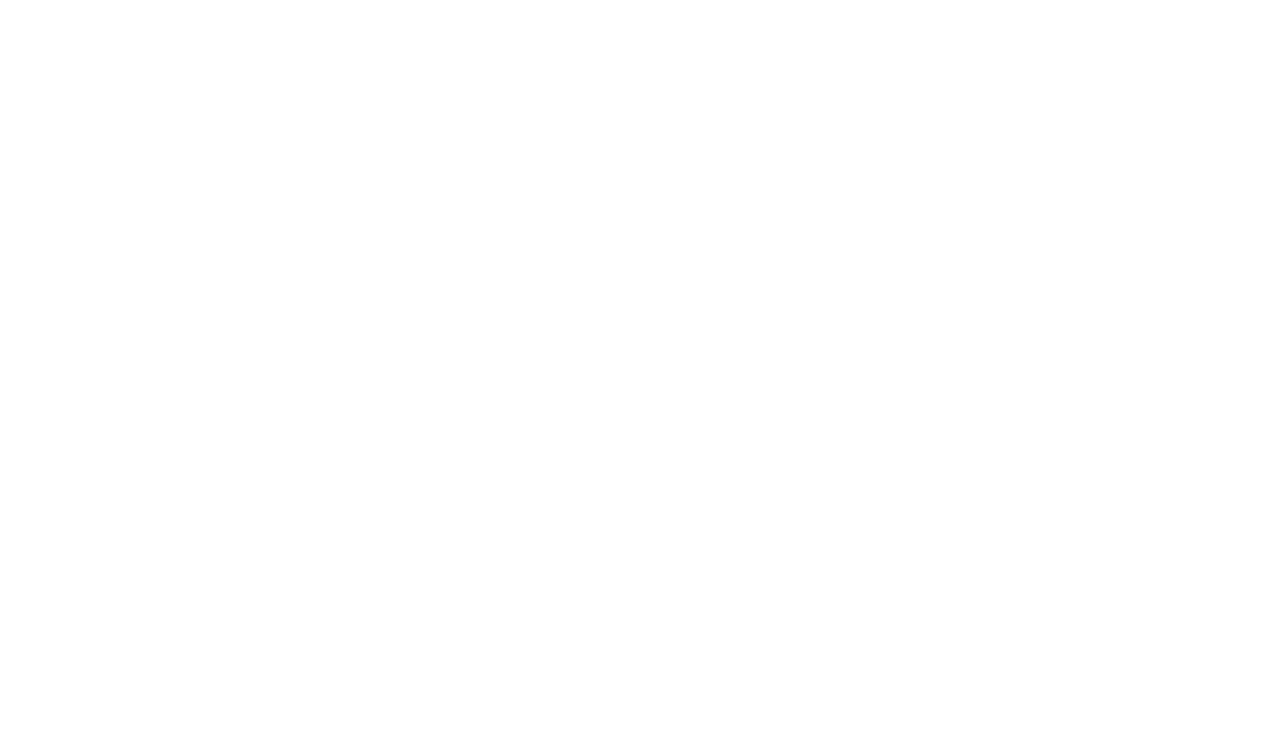 scroll, scrollTop: 0, scrollLeft: 0, axis: both 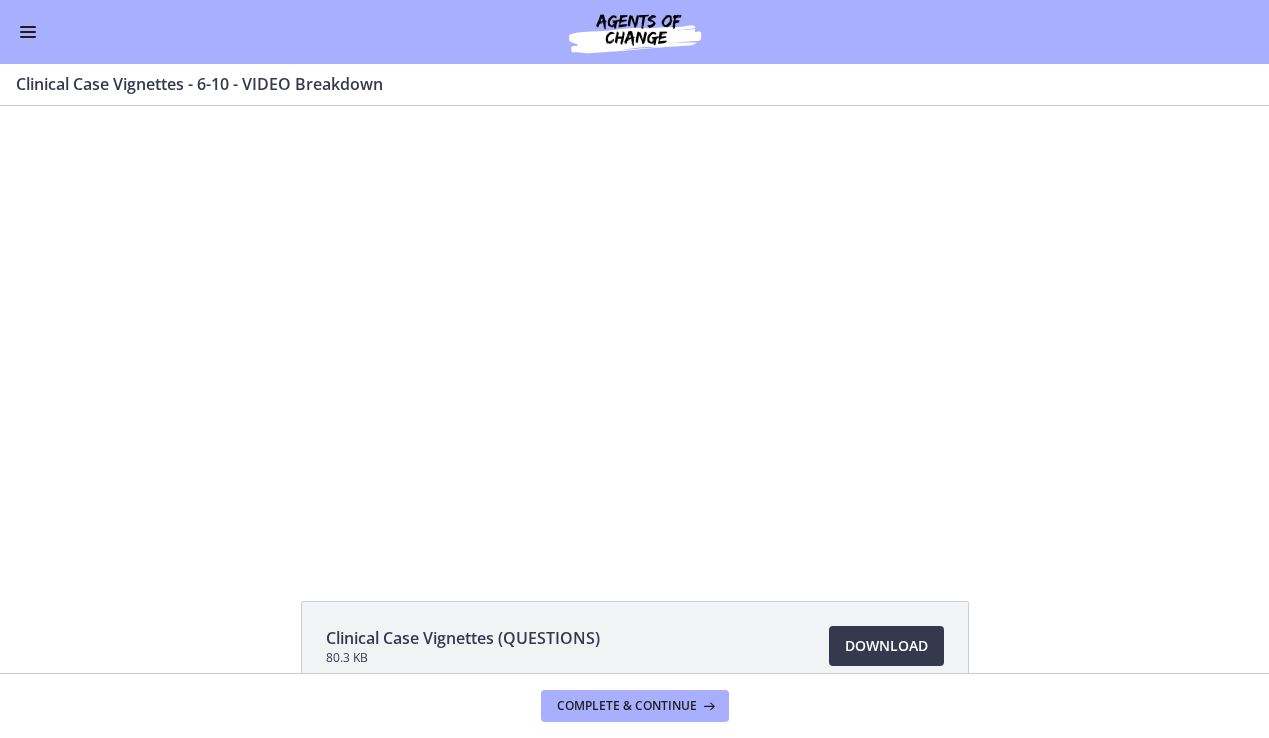 click at bounding box center (28, 27) 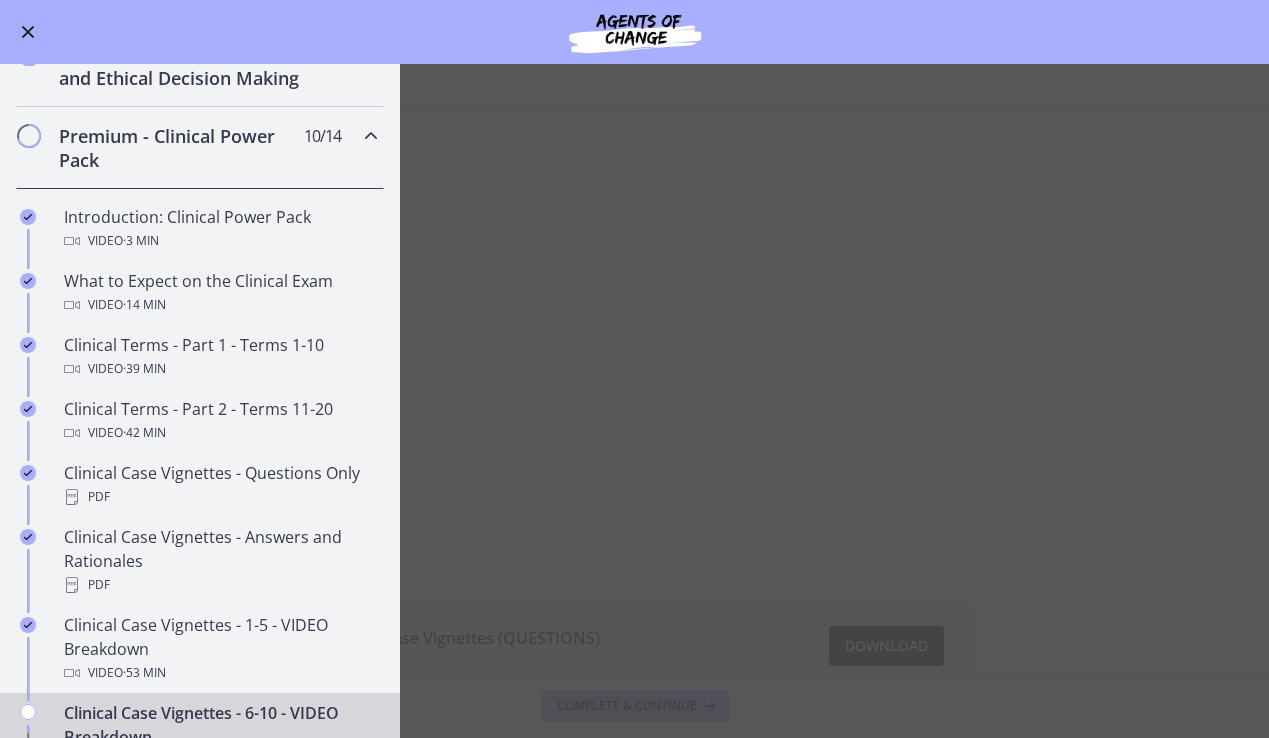 scroll, scrollTop: 798, scrollLeft: 0, axis: vertical 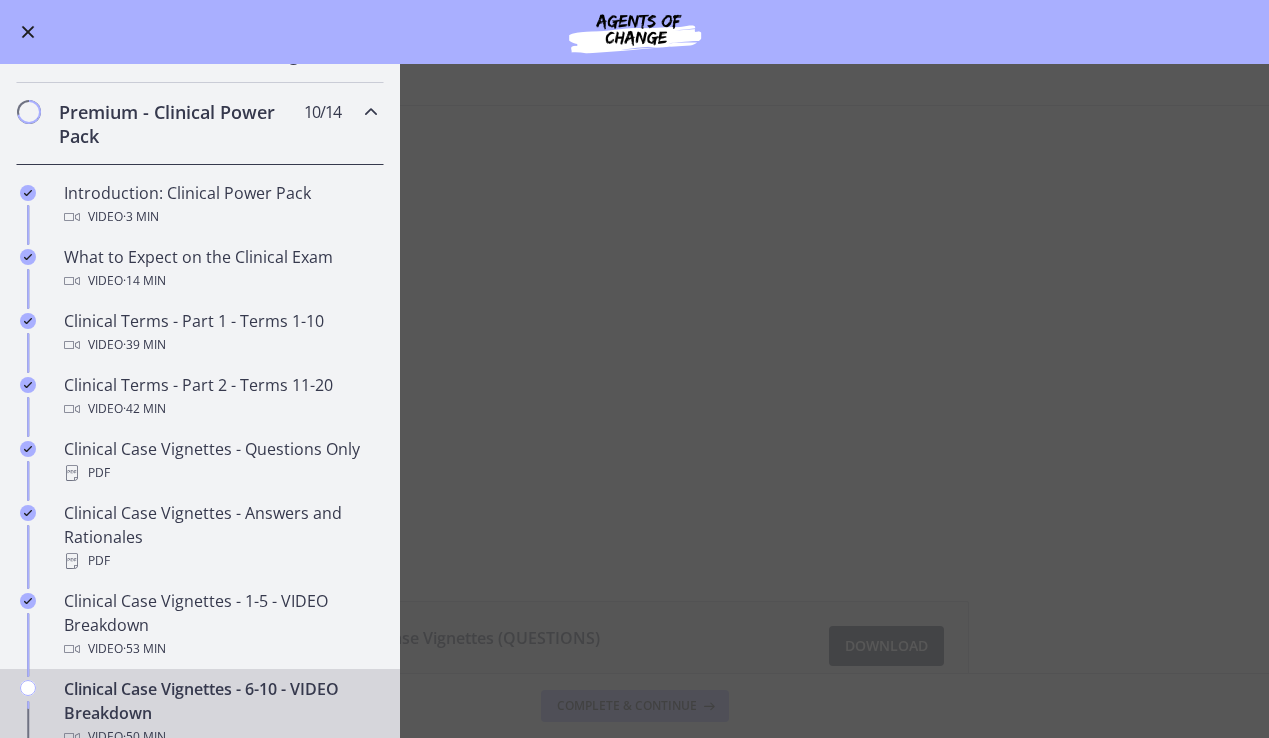 click on "Clinical Case Vignettes - 6-10 - VIDEO Breakdown
Enable fullscreen
Clinical Case Vignettes (QUESTIONS)
80.3 KB
Download
Opens in a new window
Clinical Case Vignettes (ANSWERS + RATIONALES)
116 KB
Download
Opens in a new window" at bounding box center [634, 401] 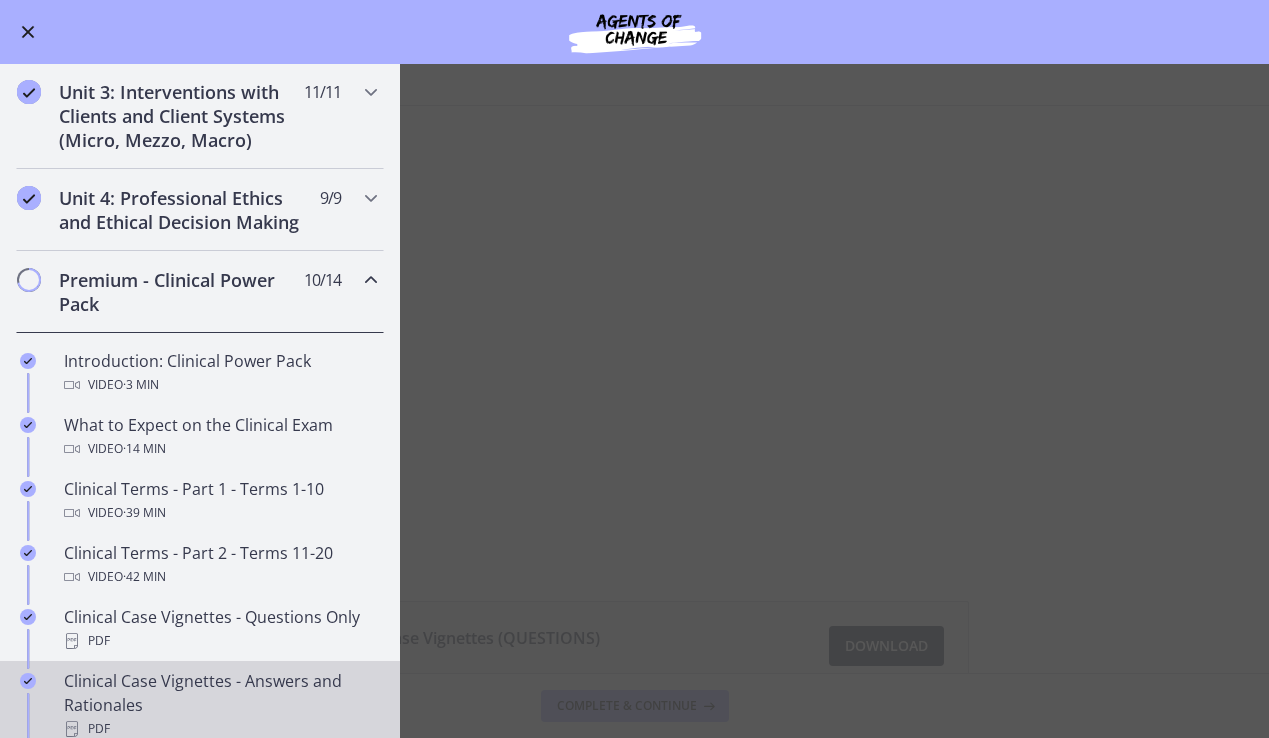 scroll, scrollTop: 518, scrollLeft: 0, axis: vertical 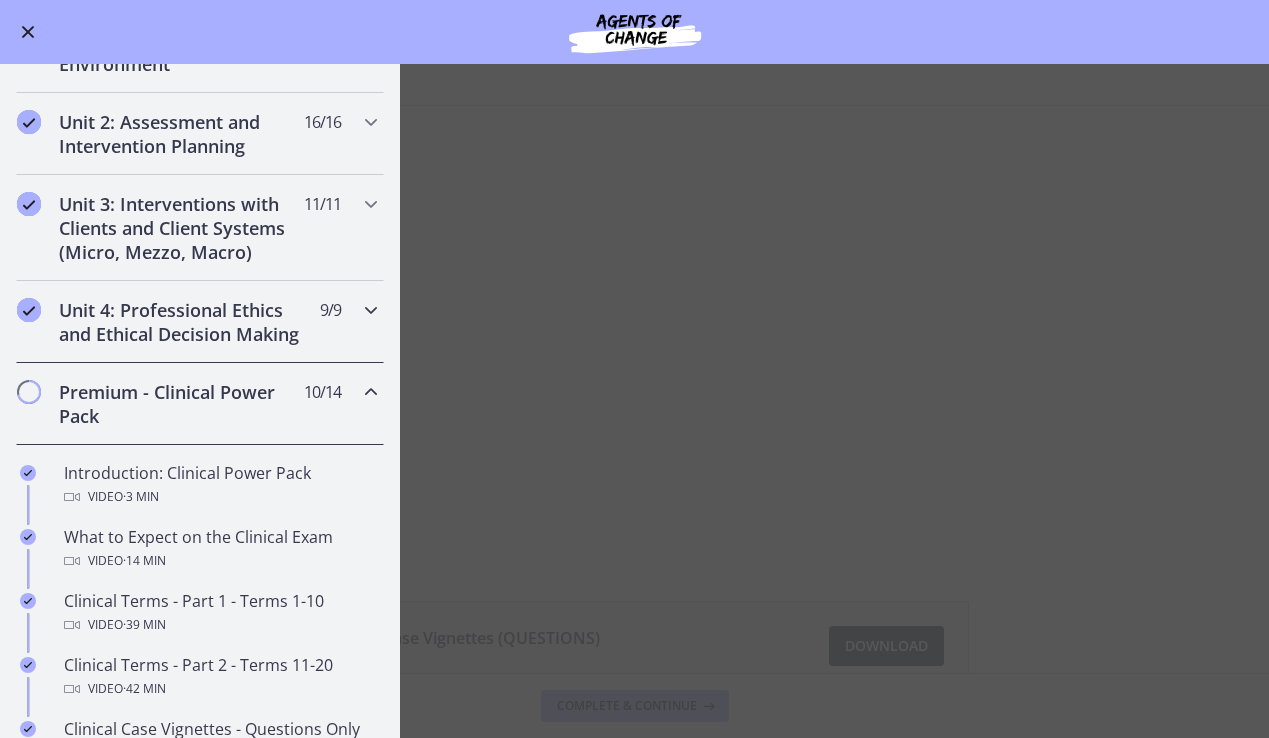 click on "Unit 4: Professional Ethics and Ethical Decision Making" at bounding box center (181, 322) 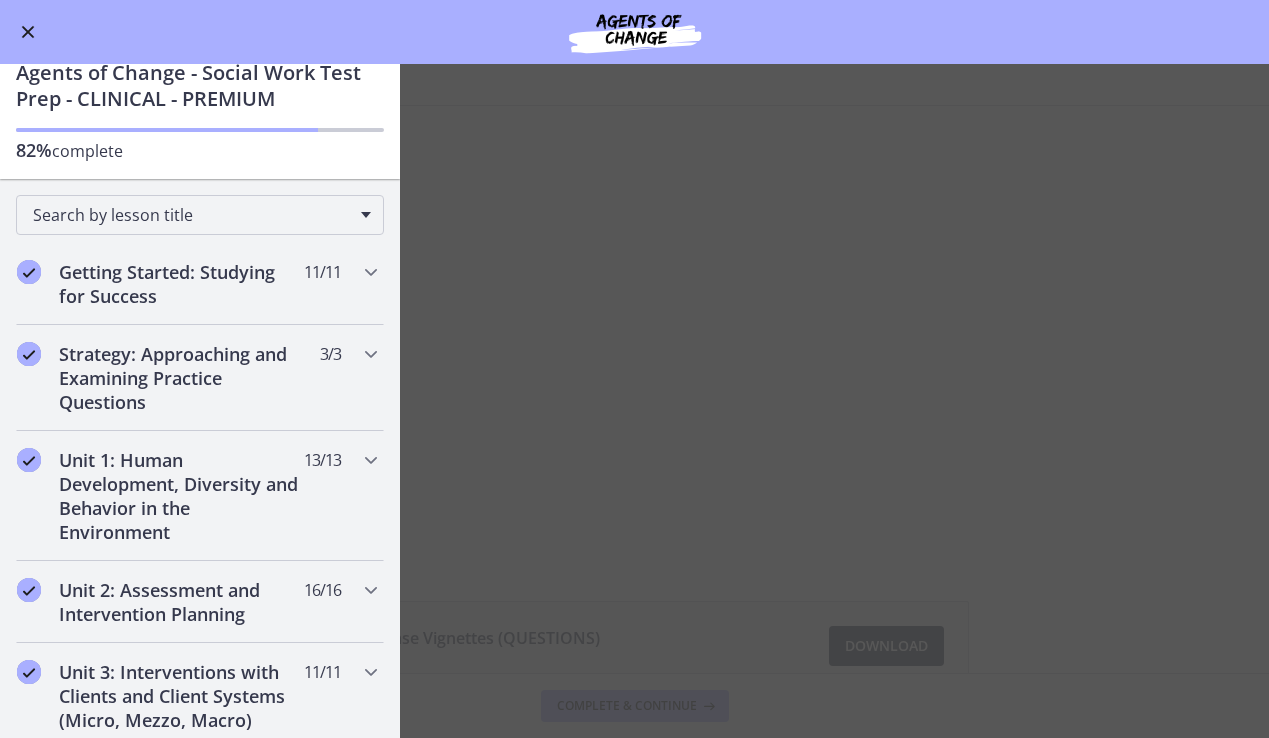 scroll, scrollTop: 0, scrollLeft: 0, axis: both 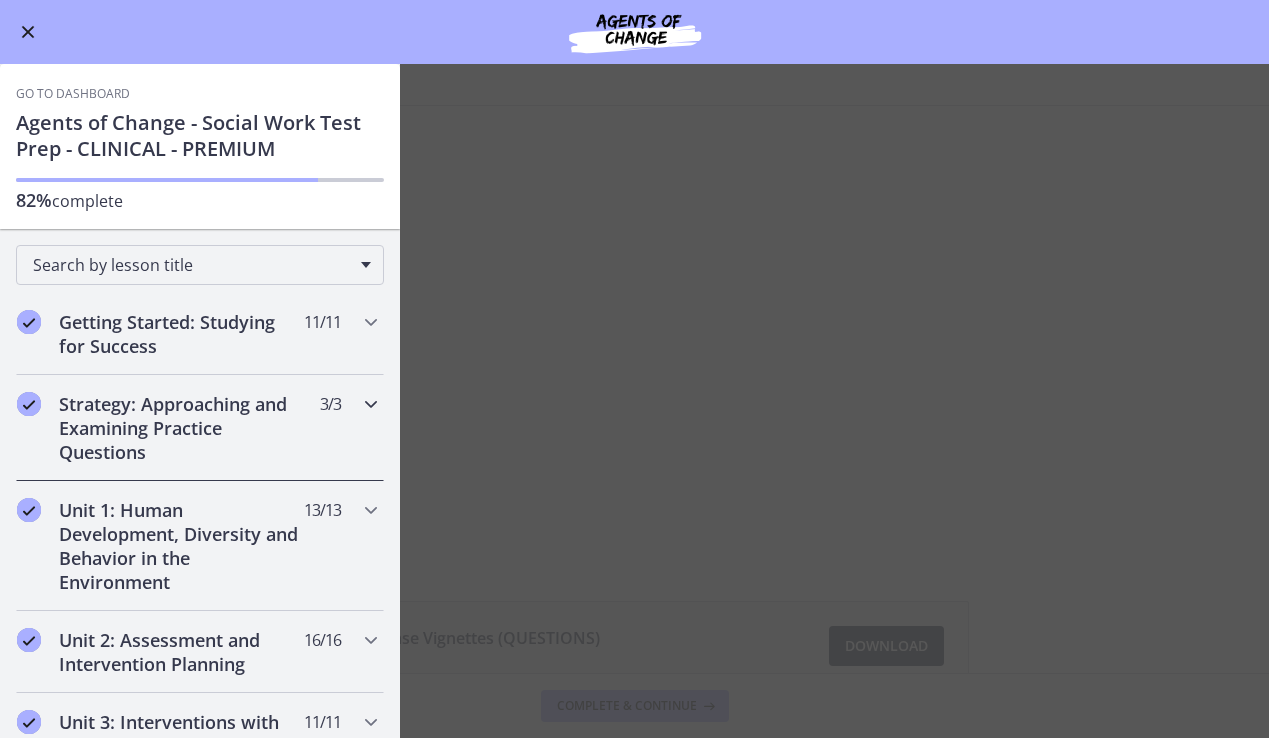 click on "Strategy: Approaching and Examining Practice Questions" at bounding box center [181, 428] 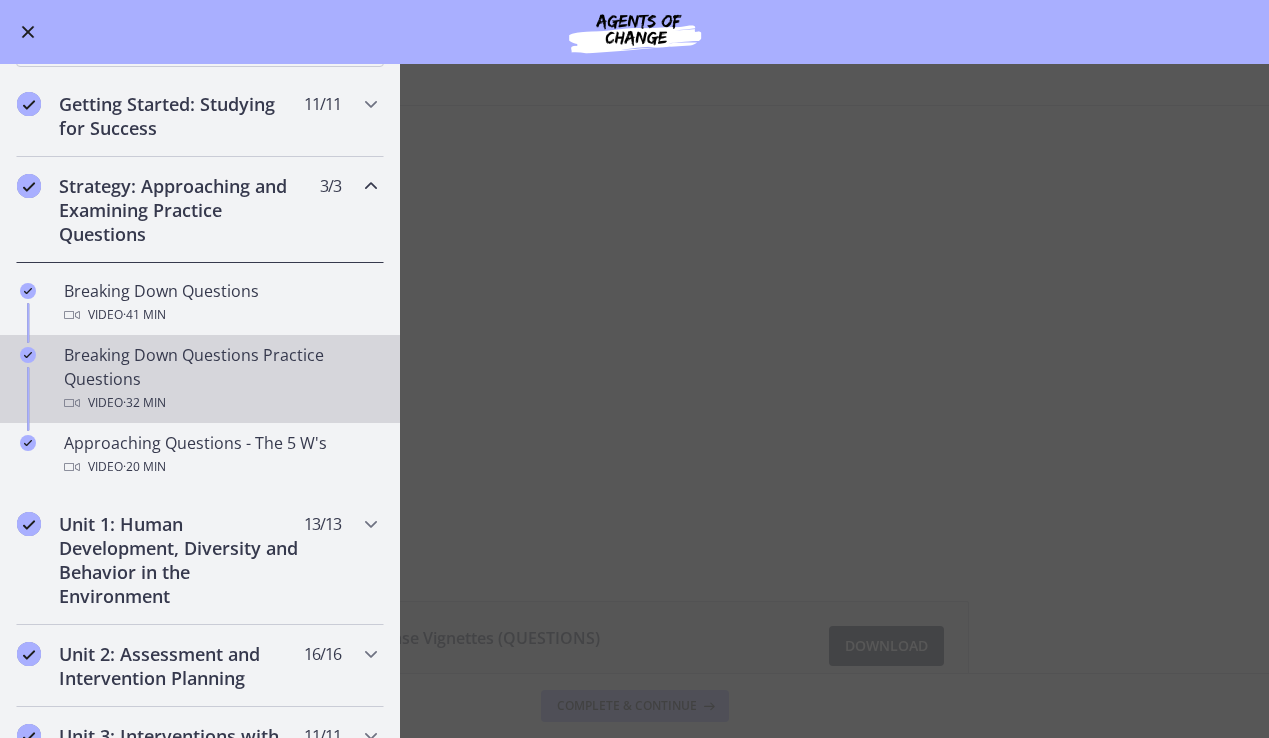 scroll, scrollTop: 225, scrollLeft: 0, axis: vertical 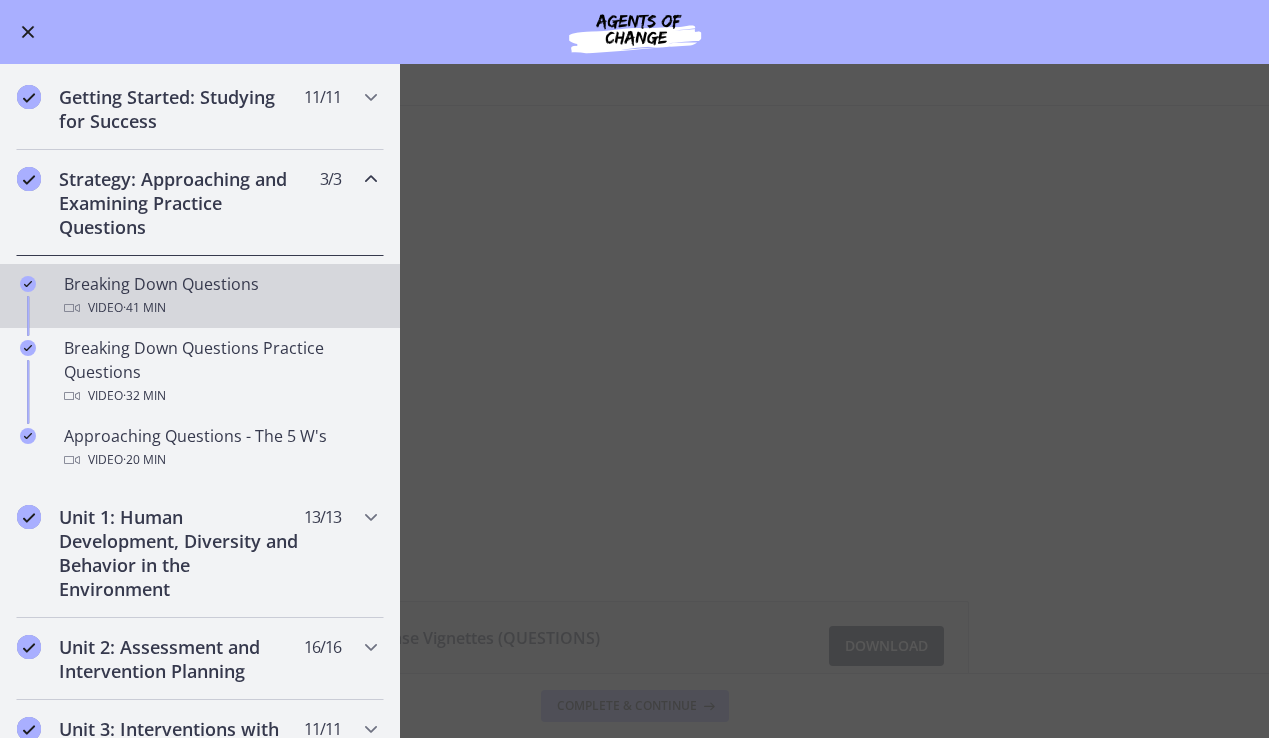 click on "Breaking Down Questions
Video
·  41 min" at bounding box center (220, 296) 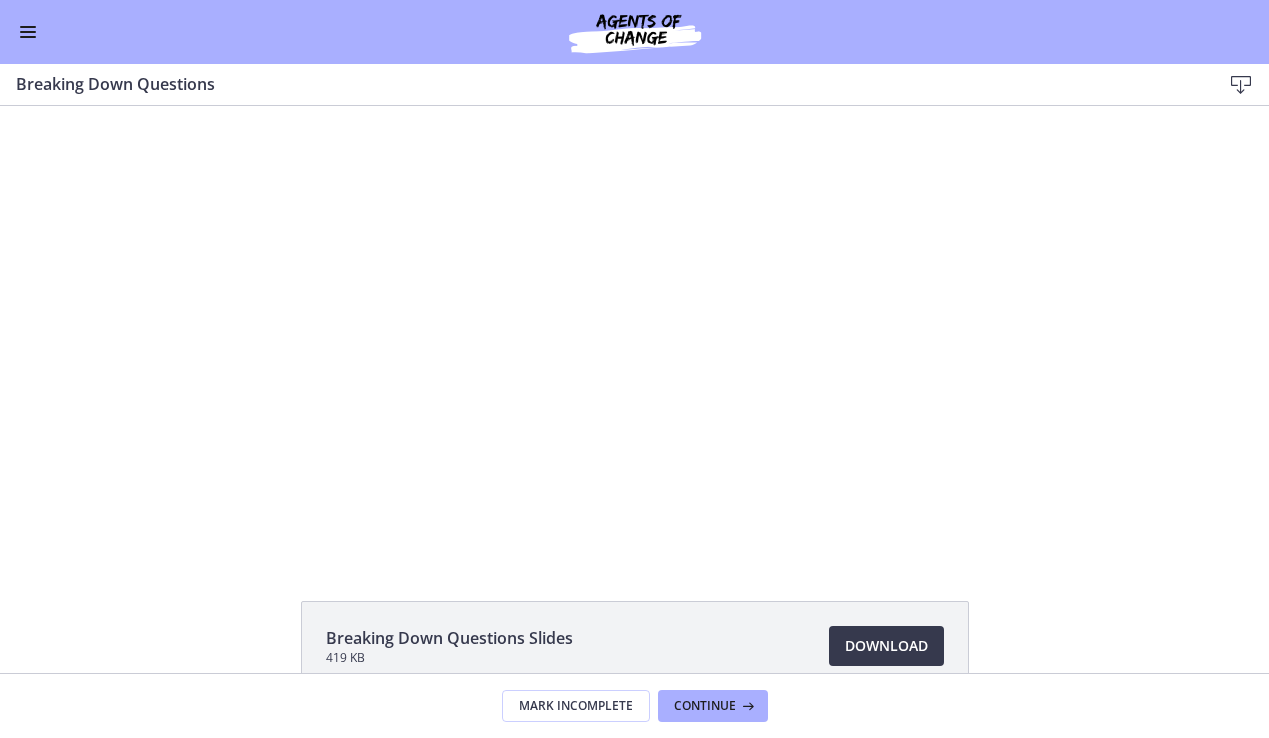 scroll, scrollTop: 0, scrollLeft: 0, axis: both 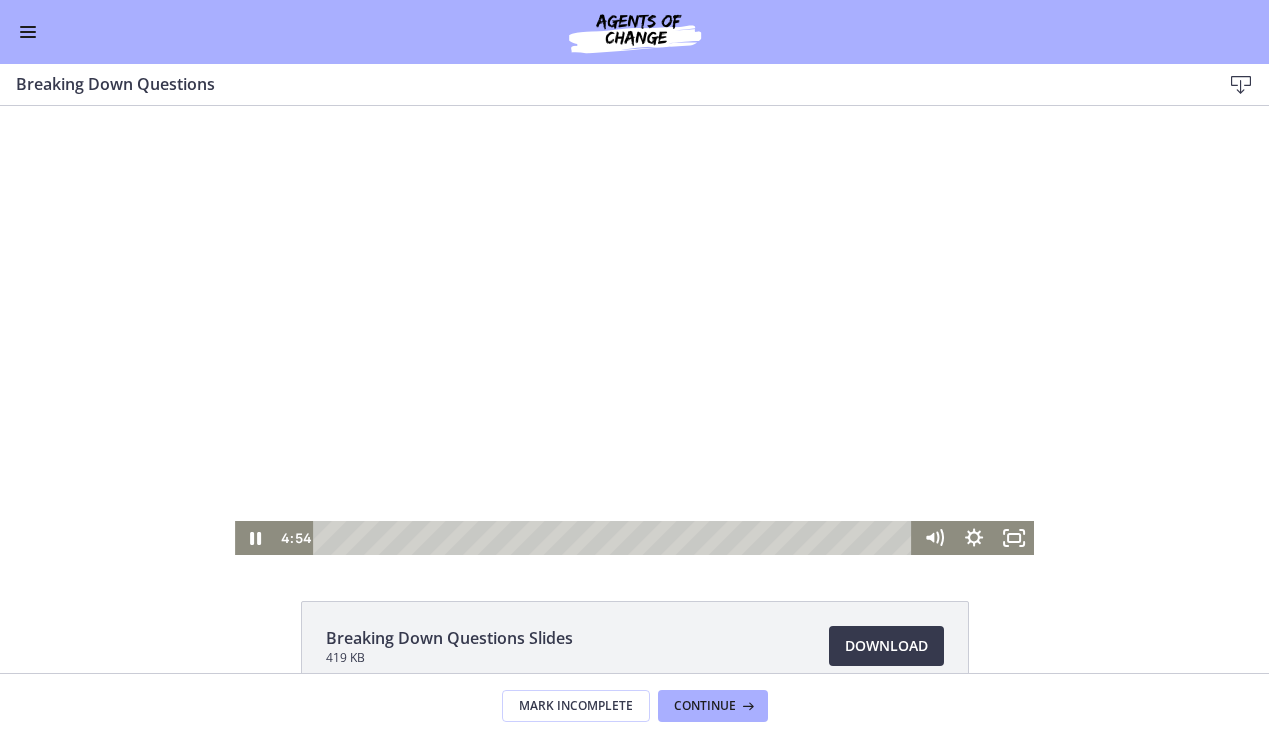 click at bounding box center [615, 538] 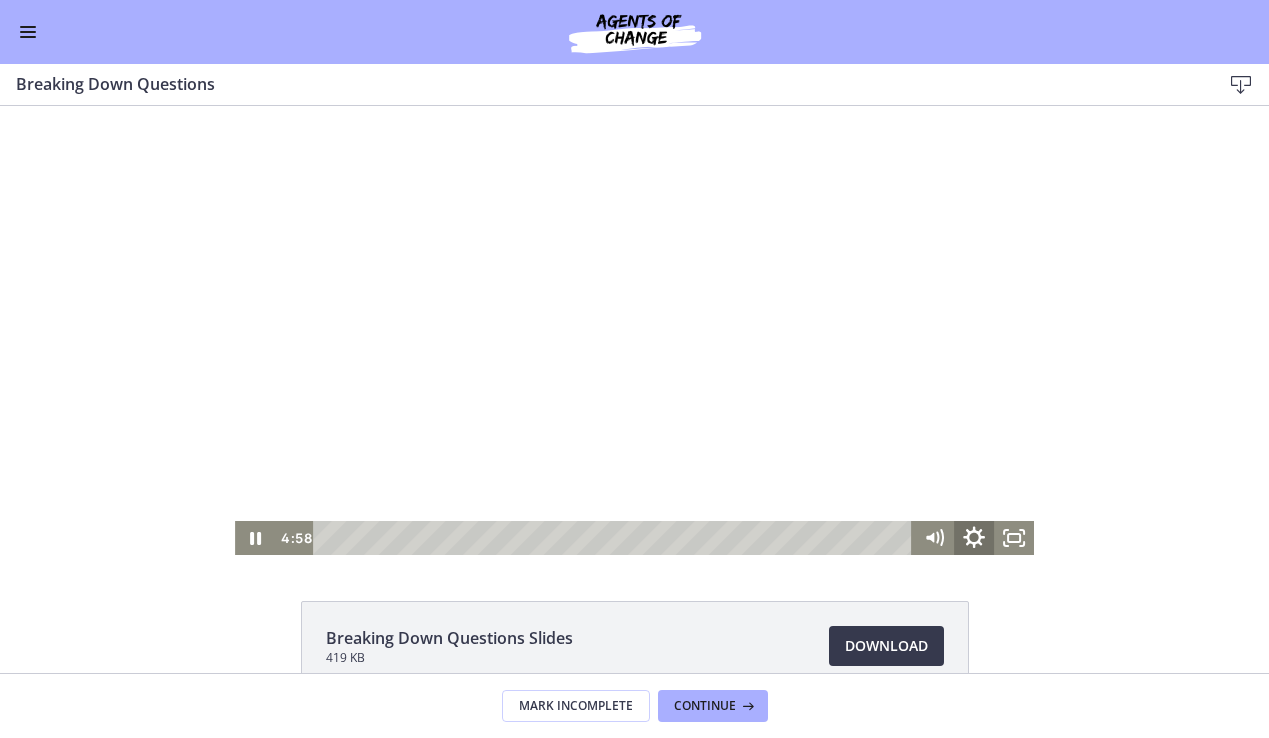 click 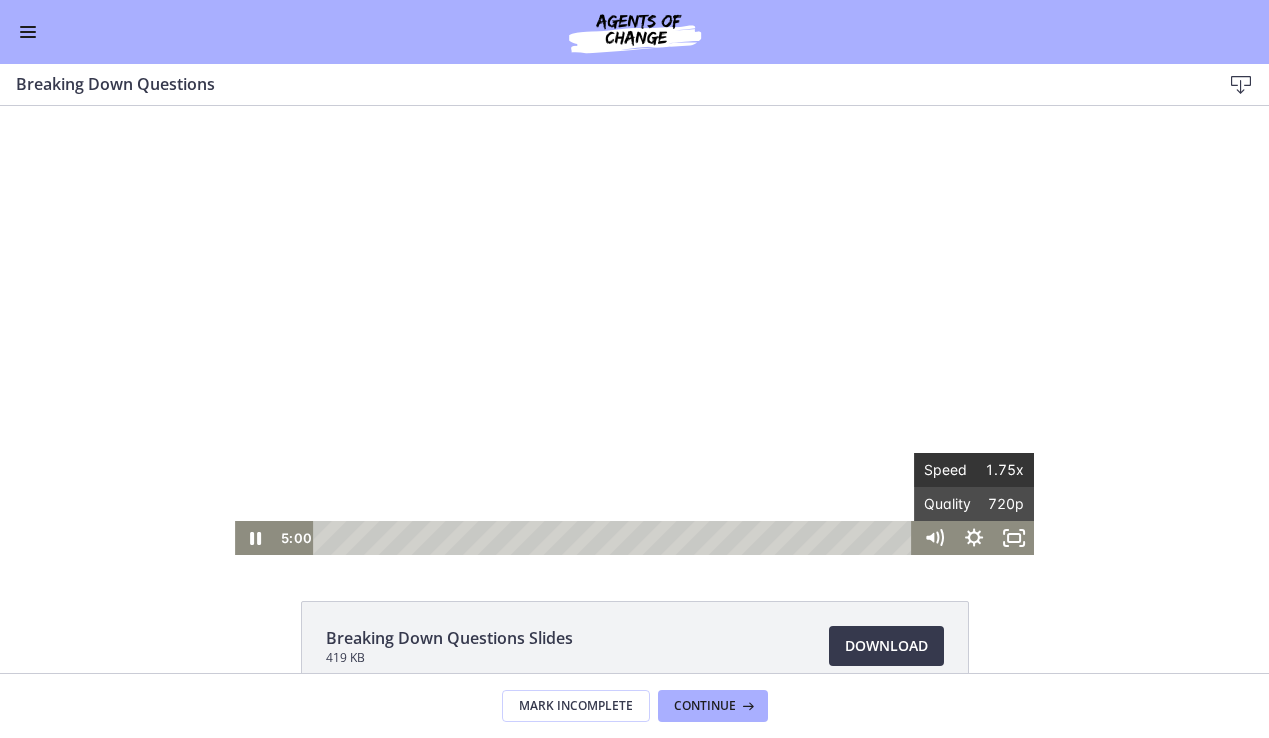 click on "1.75x" at bounding box center [999, 470] 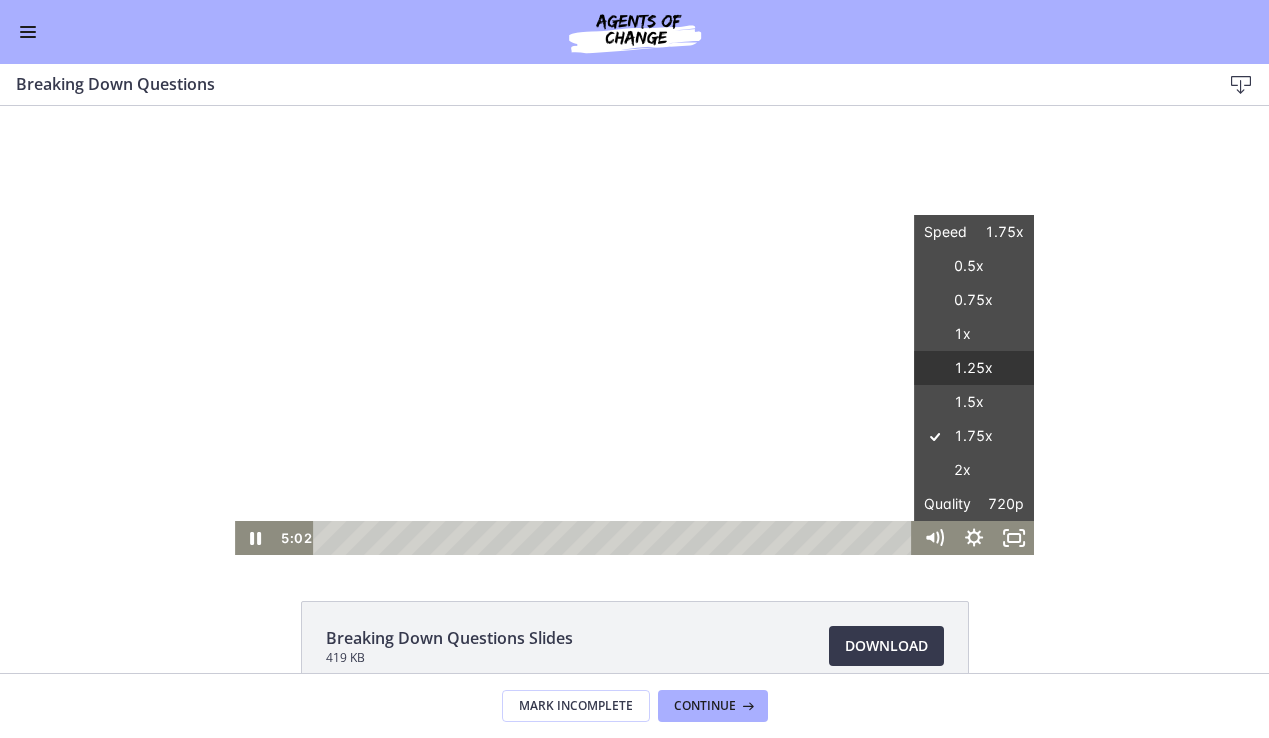 click on "1.25x" at bounding box center [974, 368] 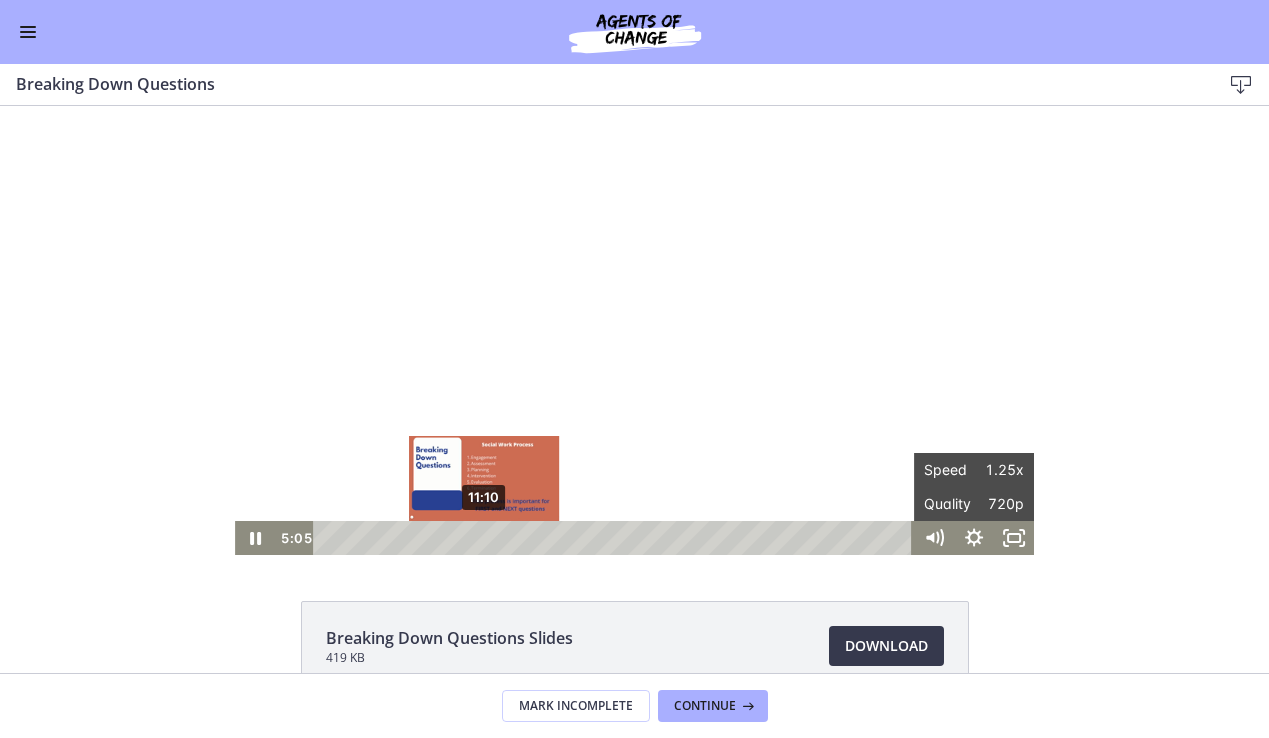 click on "11:10" at bounding box center [615, 538] 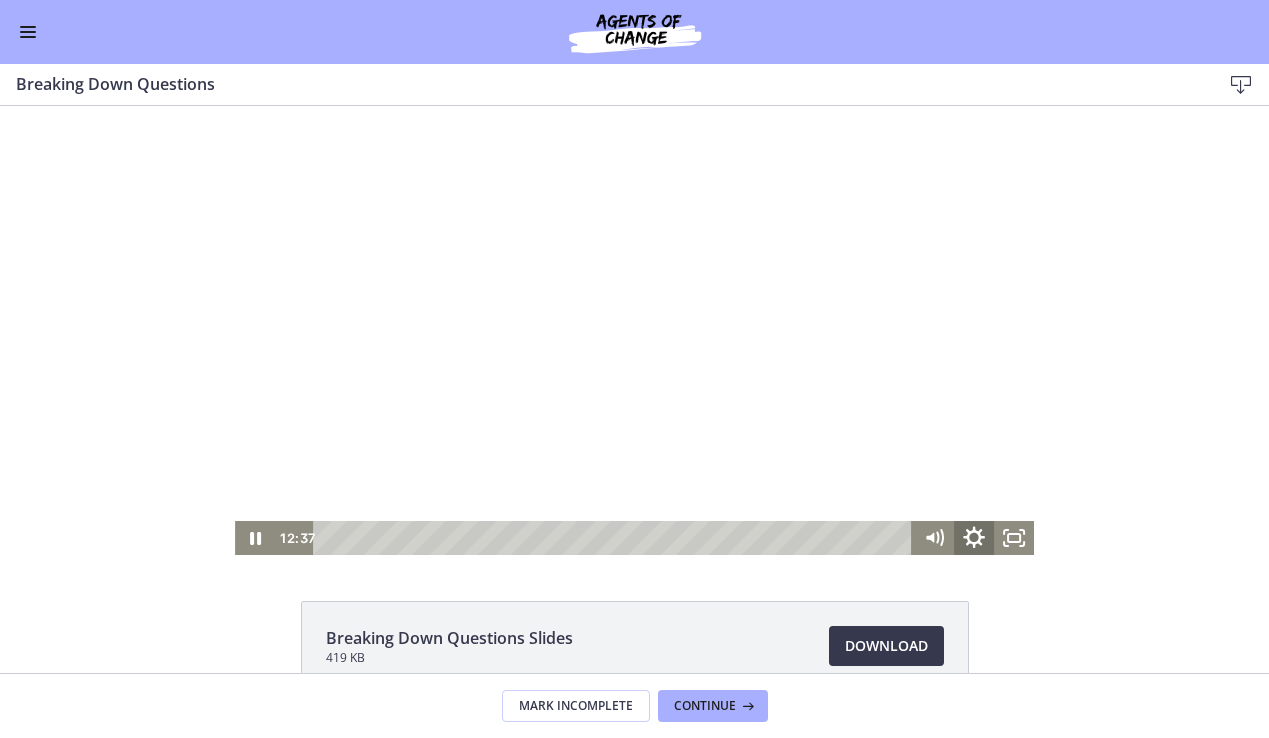 click 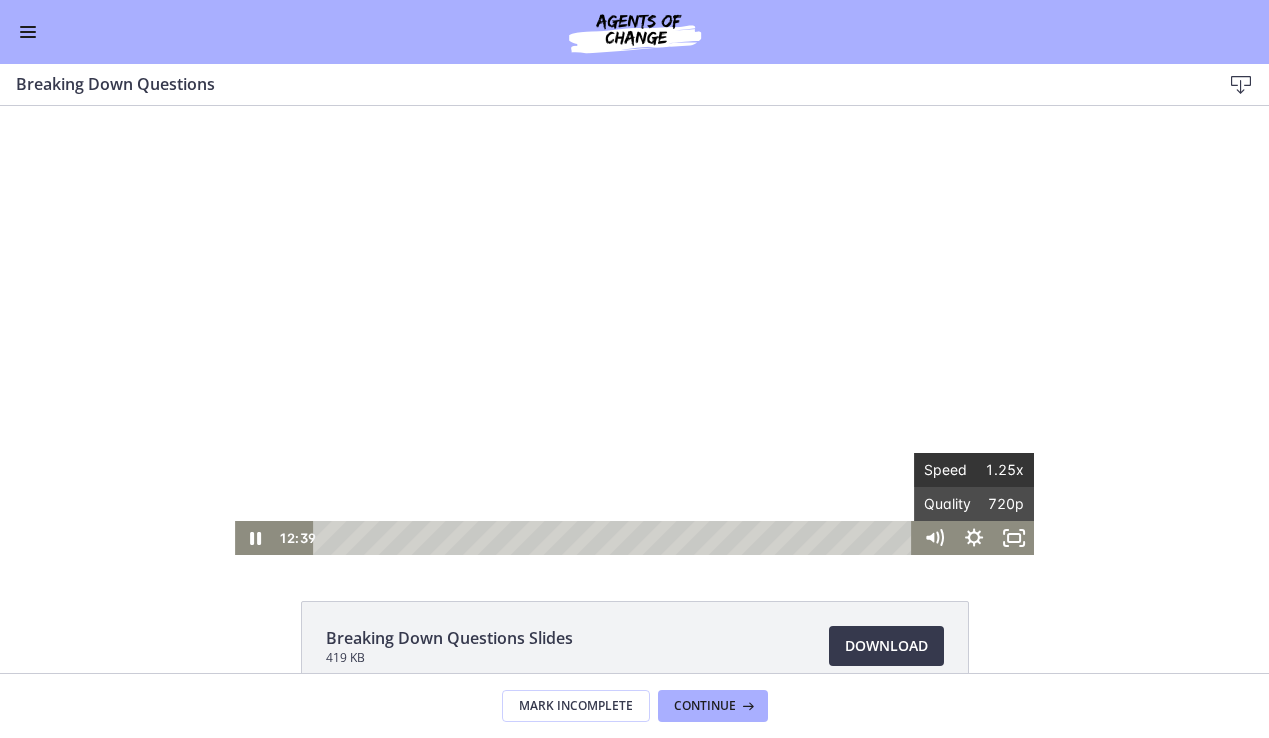 click on "Speed" at bounding box center (949, 470) 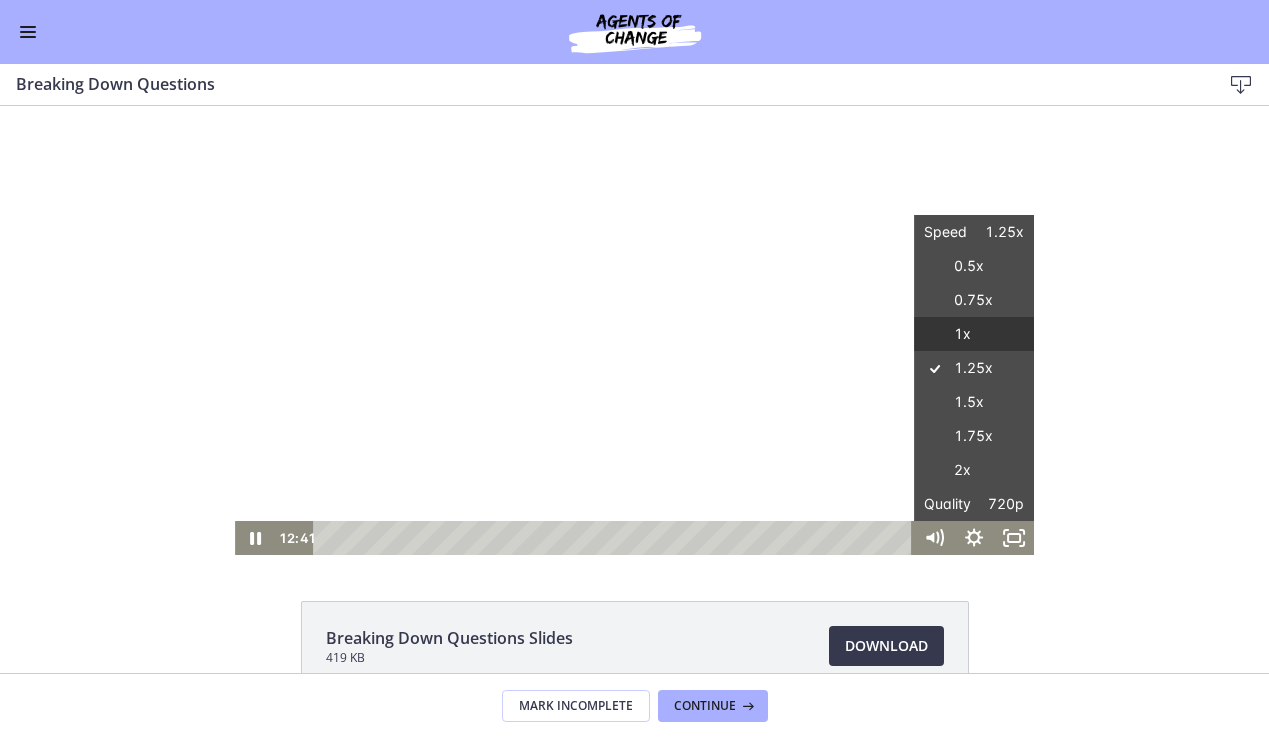 click on "1x" at bounding box center (974, 334) 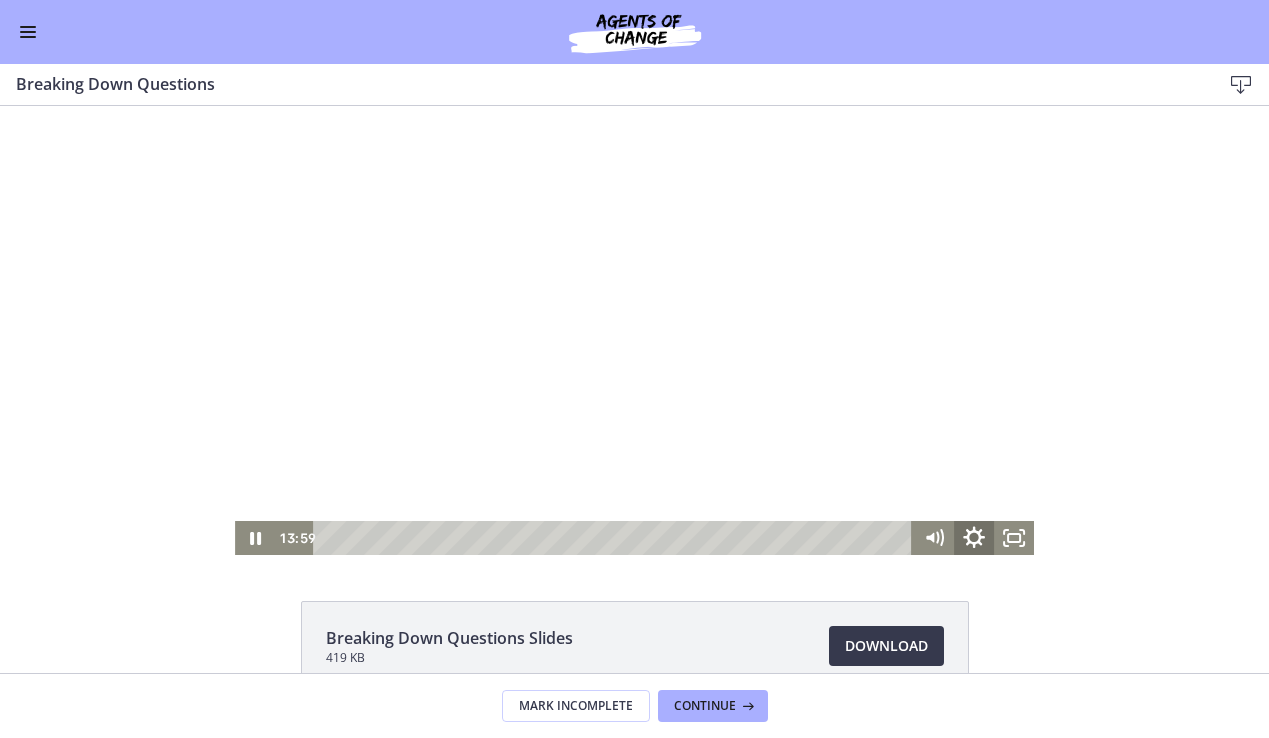 click 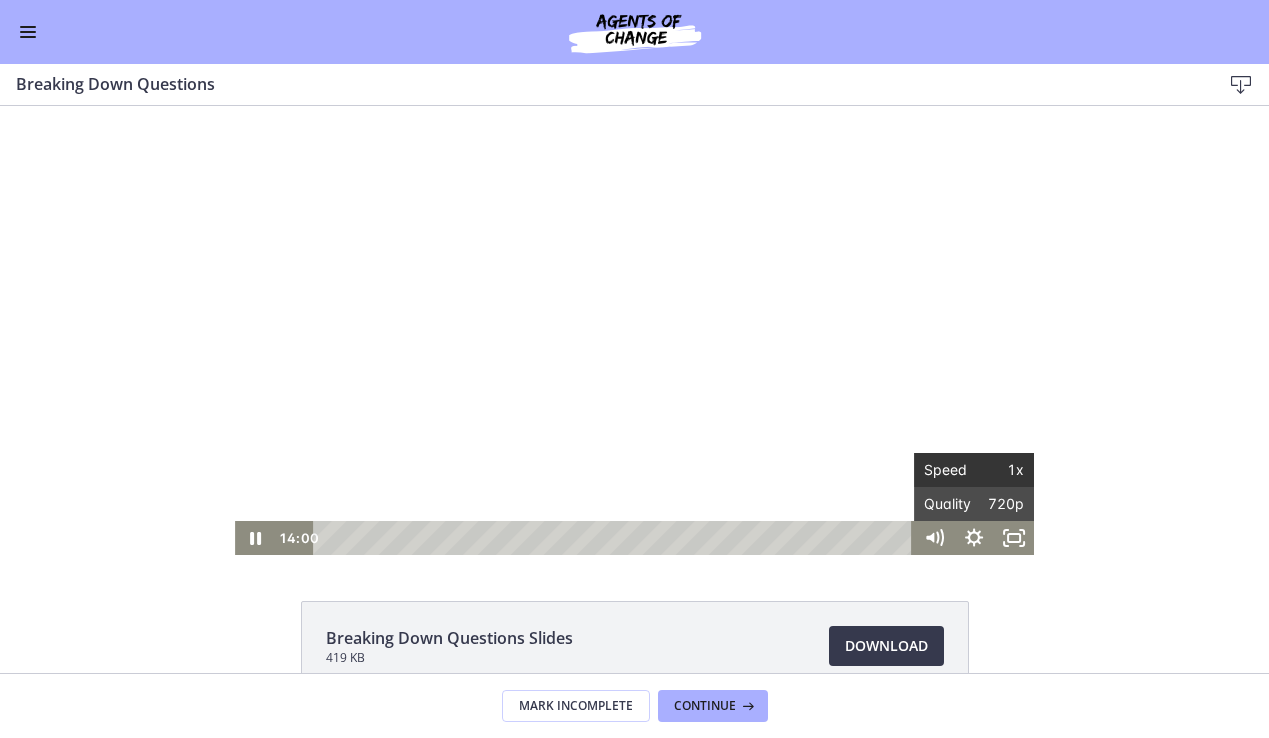 click on "Speed" at bounding box center (949, 470) 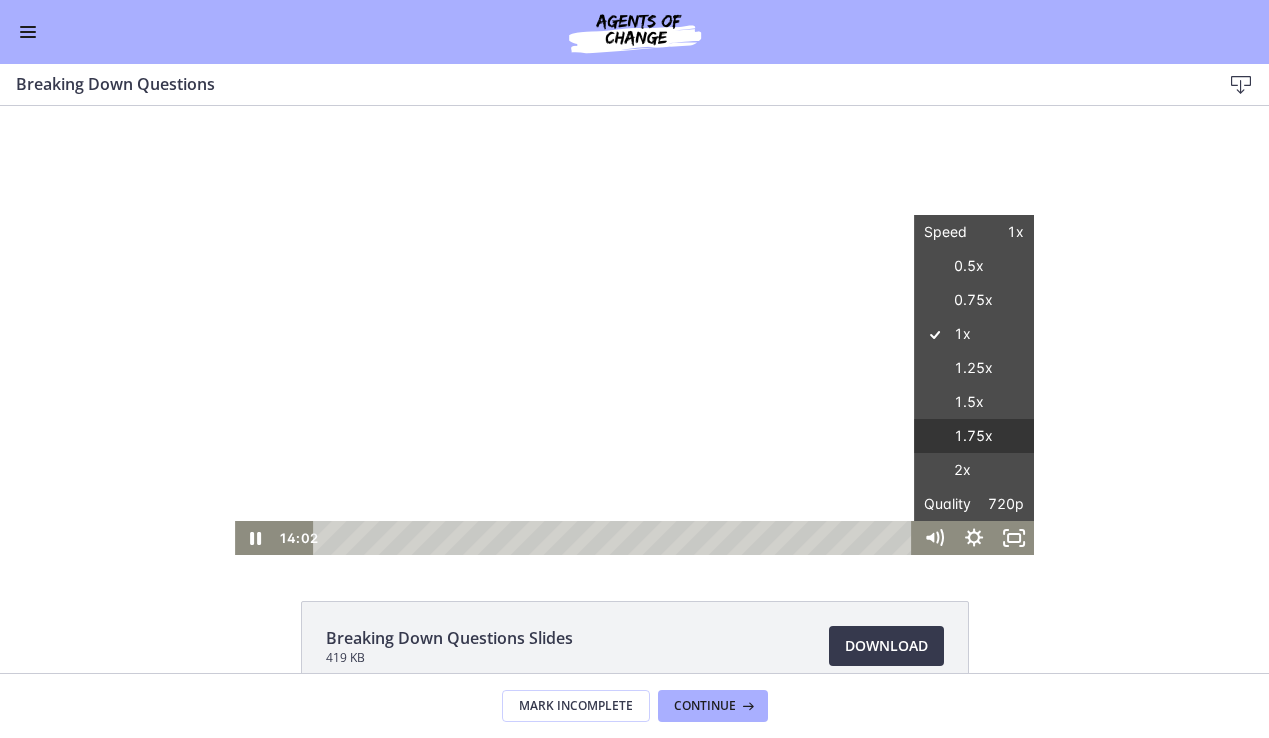 click on "1.75x" at bounding box center (974, 436) 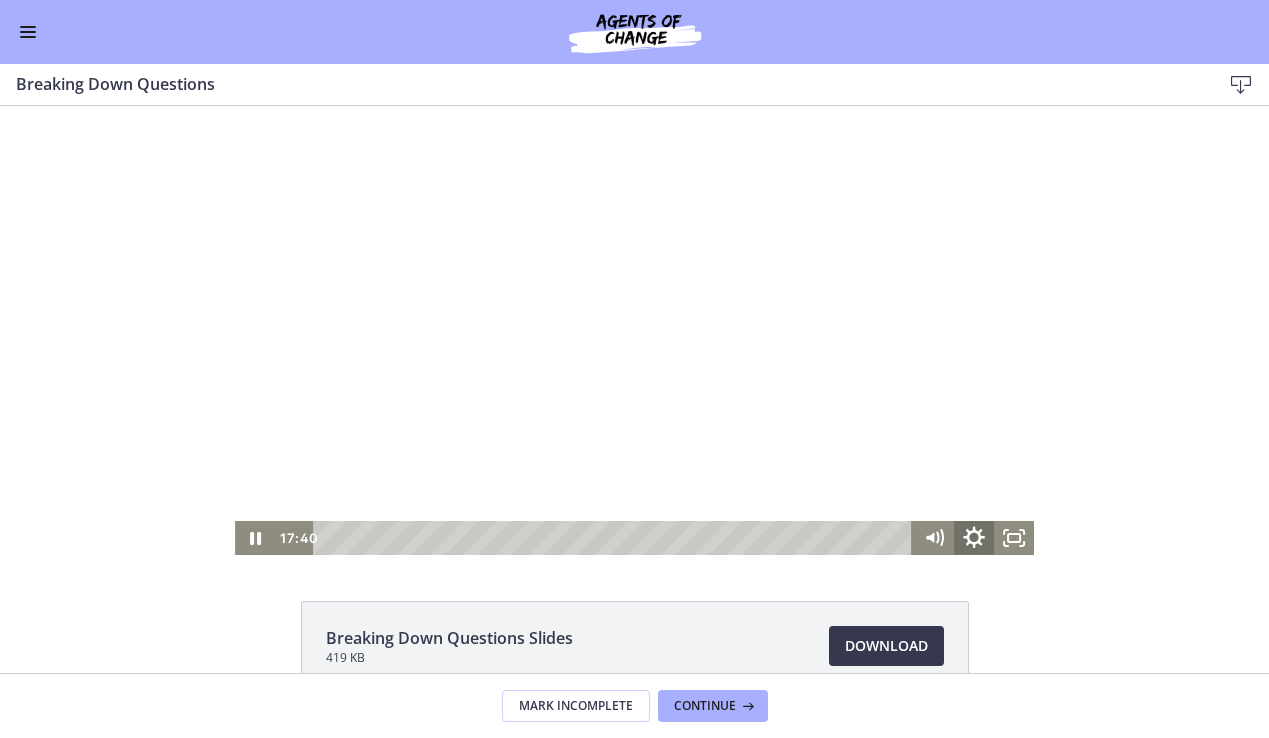 click 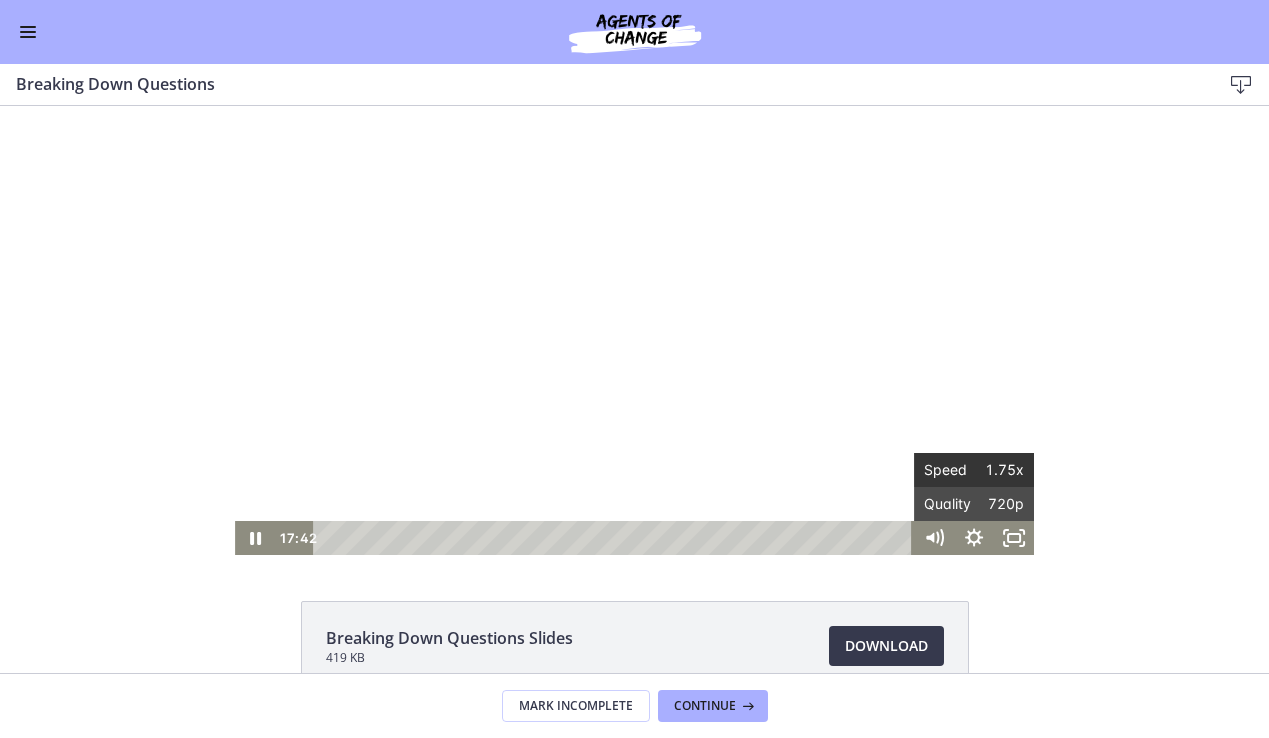 click on "Speed" at bounding box center [949, 470] 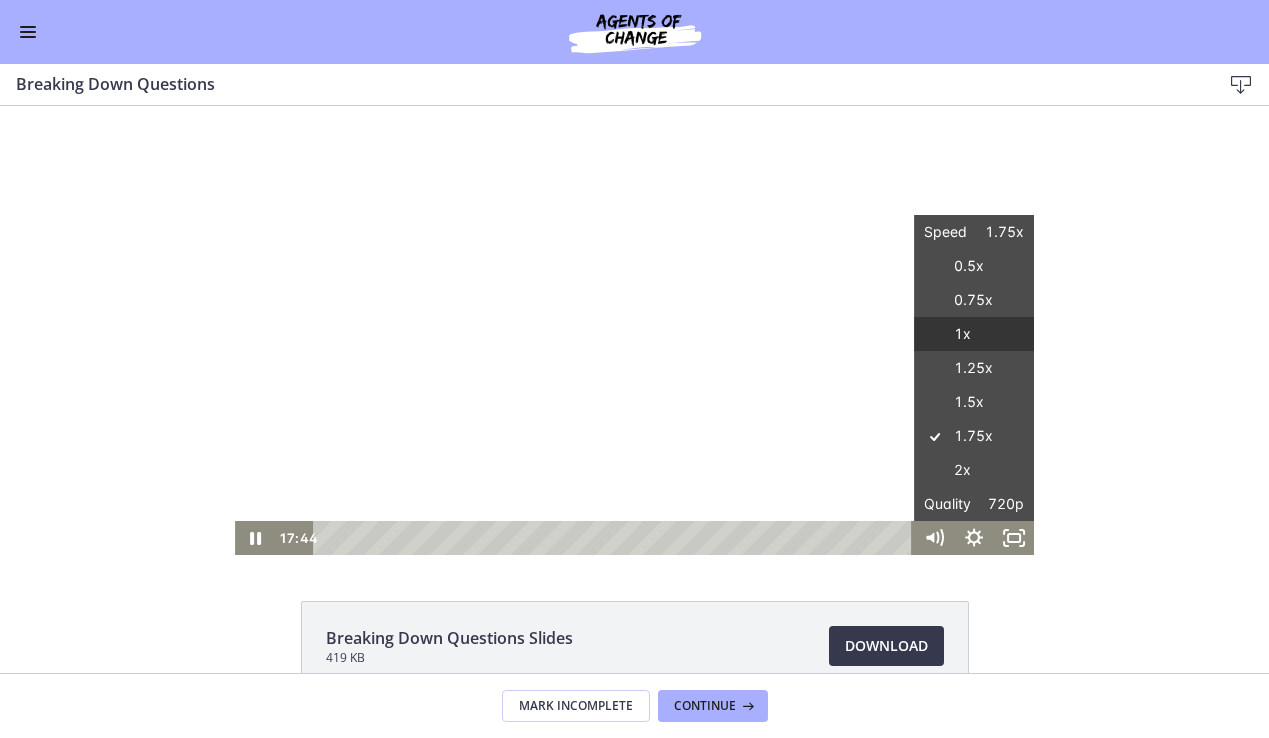 click on "1x" at bounding box center [974, 334] 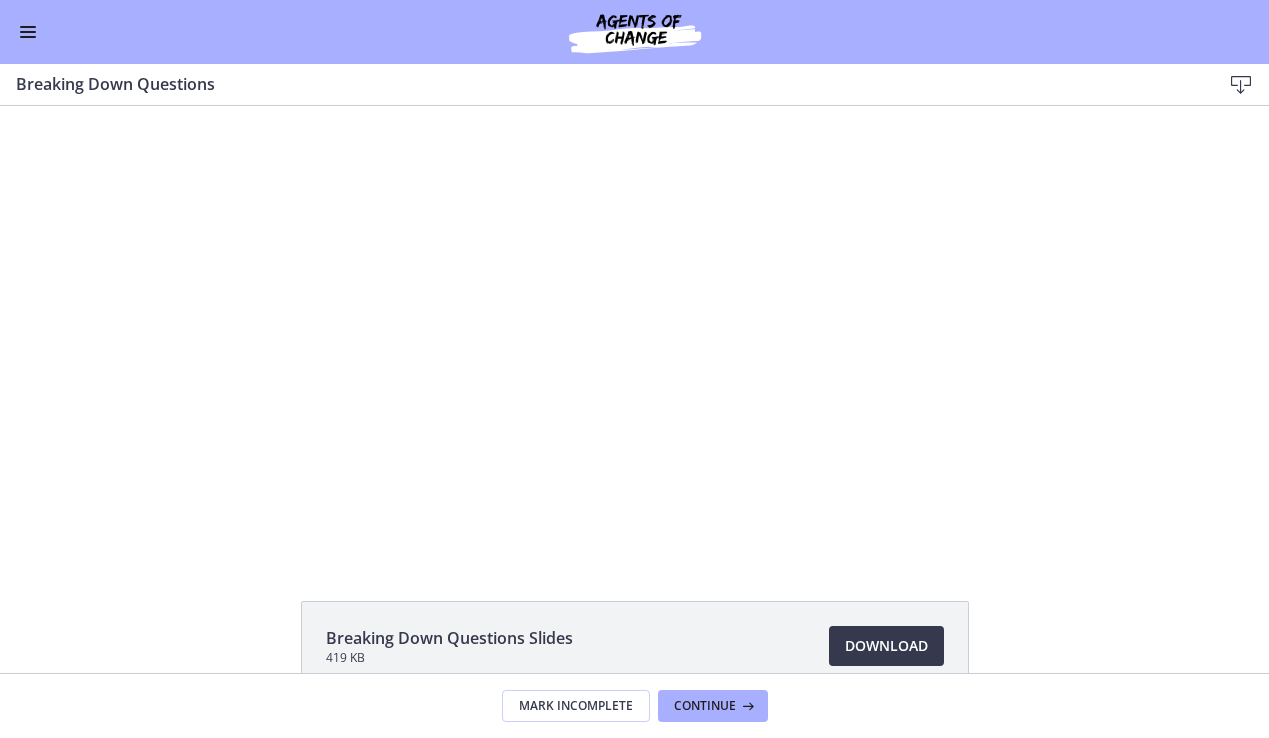 drag, startPoint x: 257, startPoint y: 546, endPoint x: 213, endPoint y: 684, distance: 144.84474 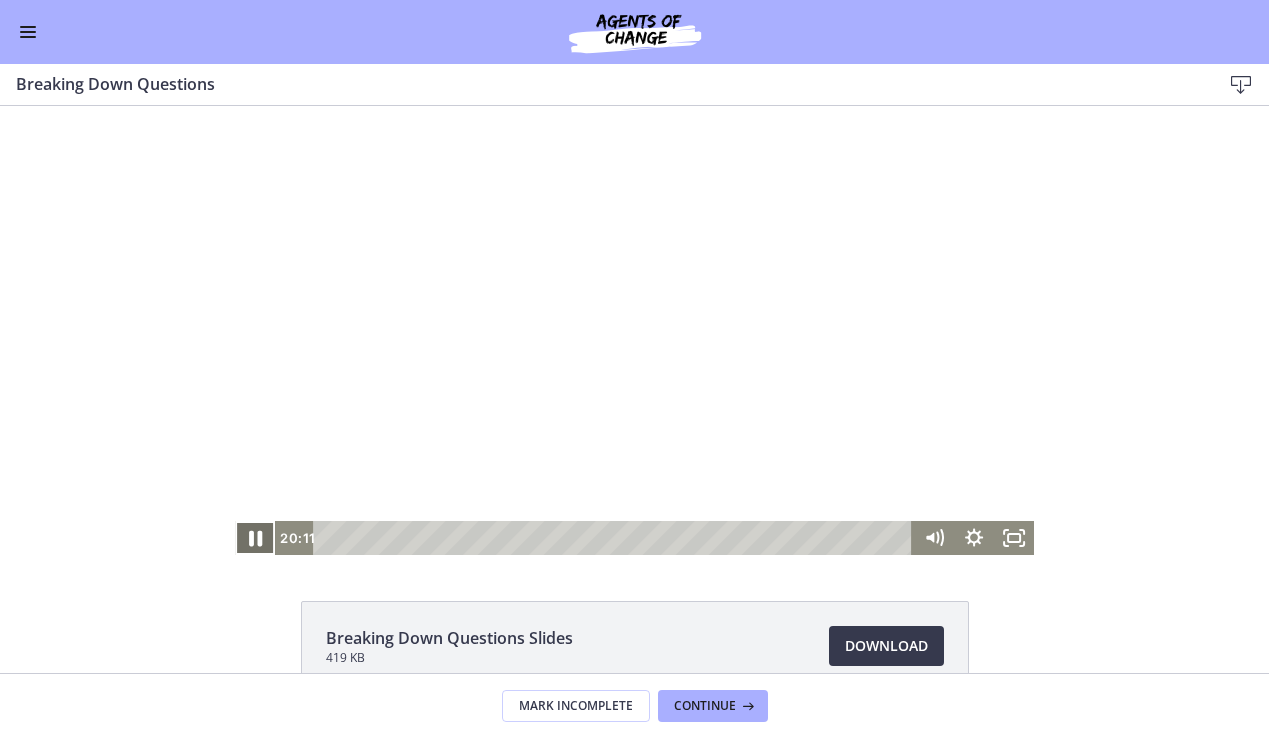 click 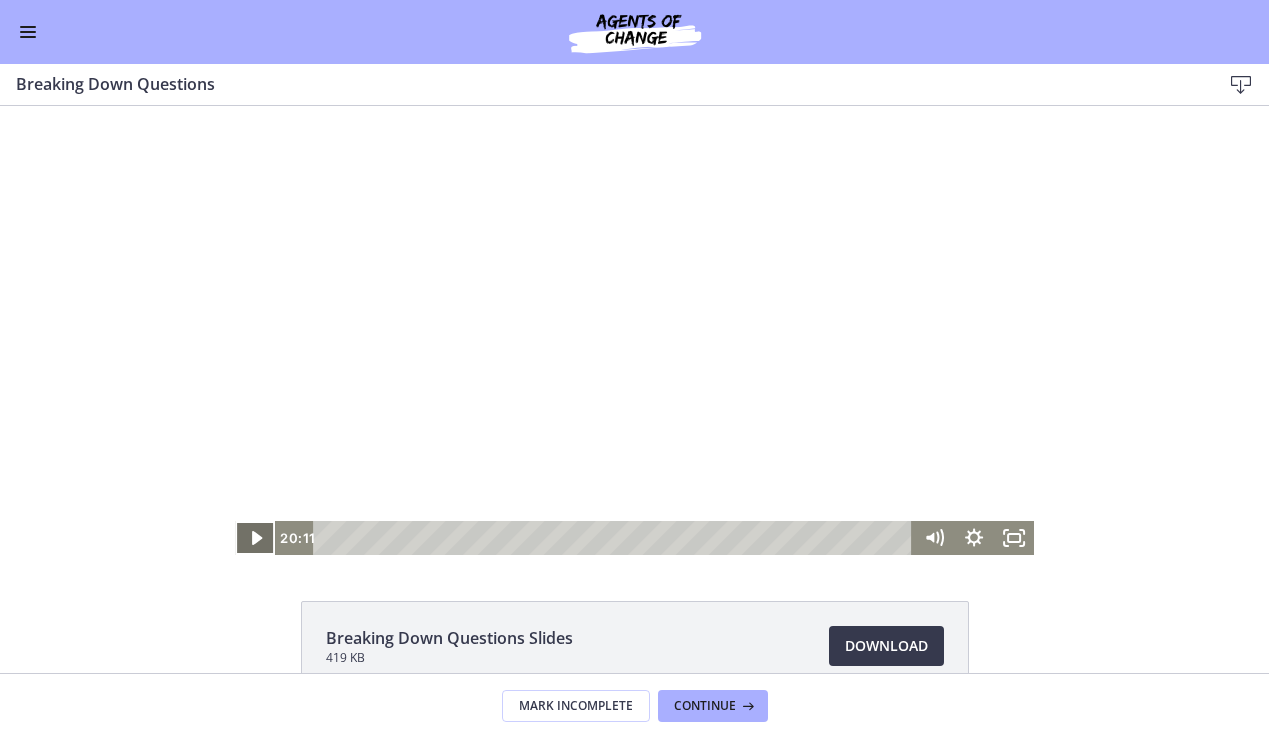 click 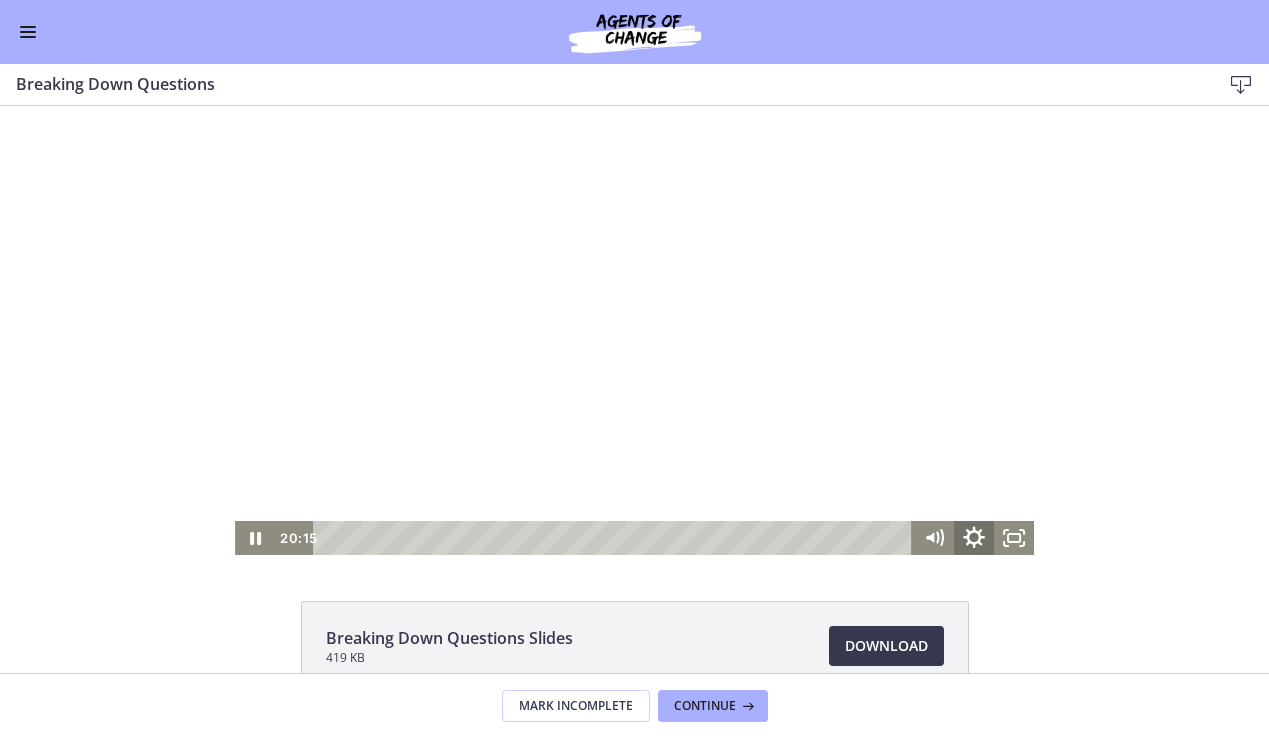 click 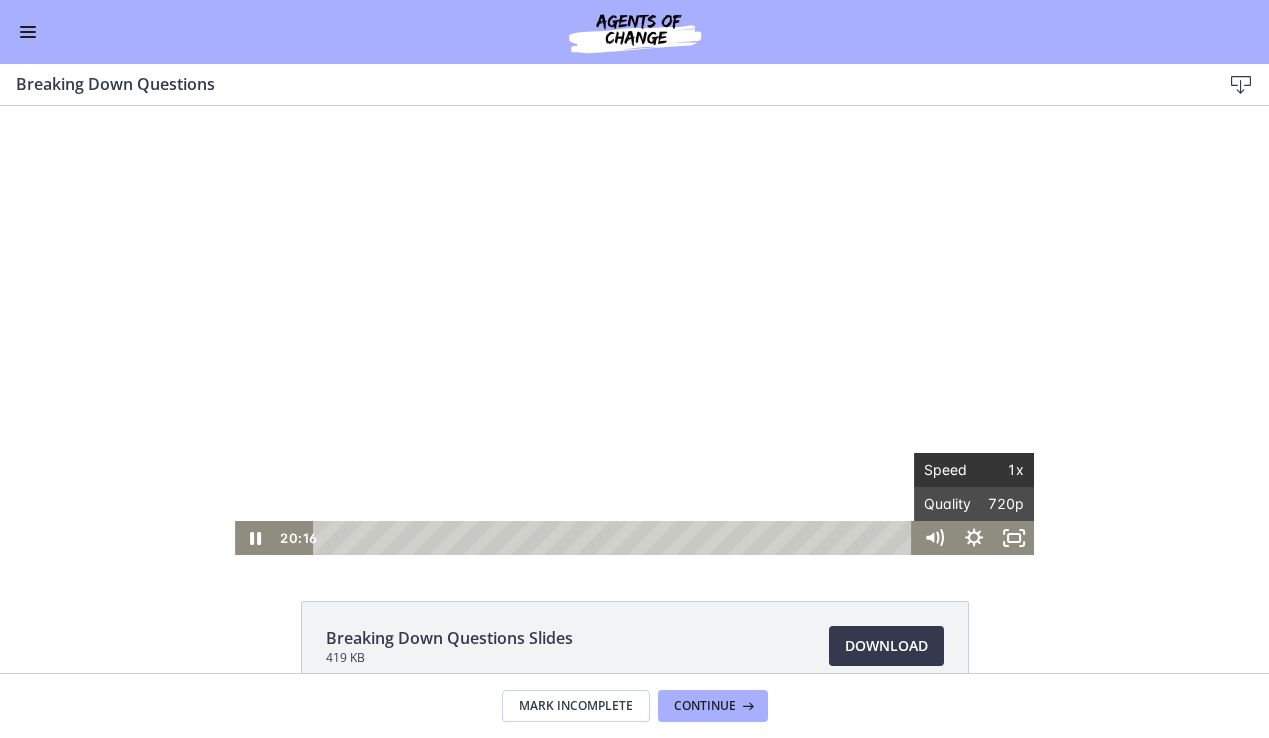 click on "1x" at bounding box center (999, 470) 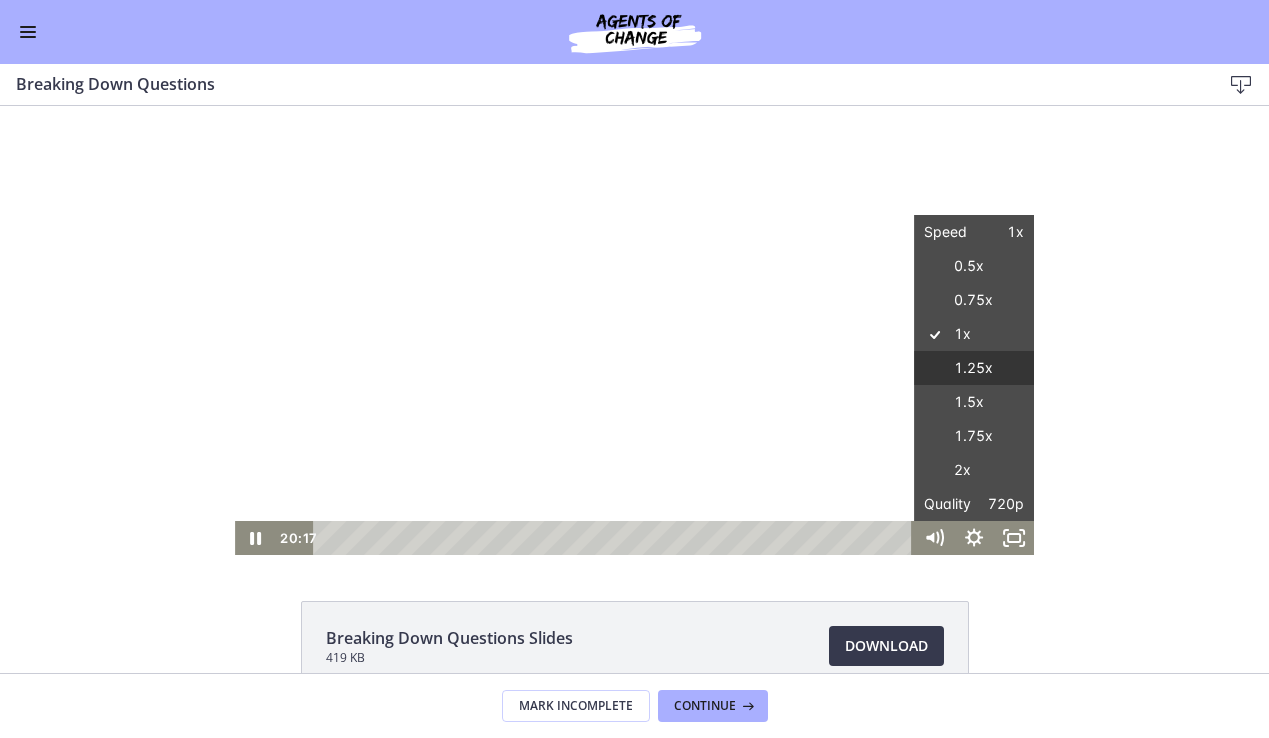 click on "1.25x" at bounding box center [974, 368] 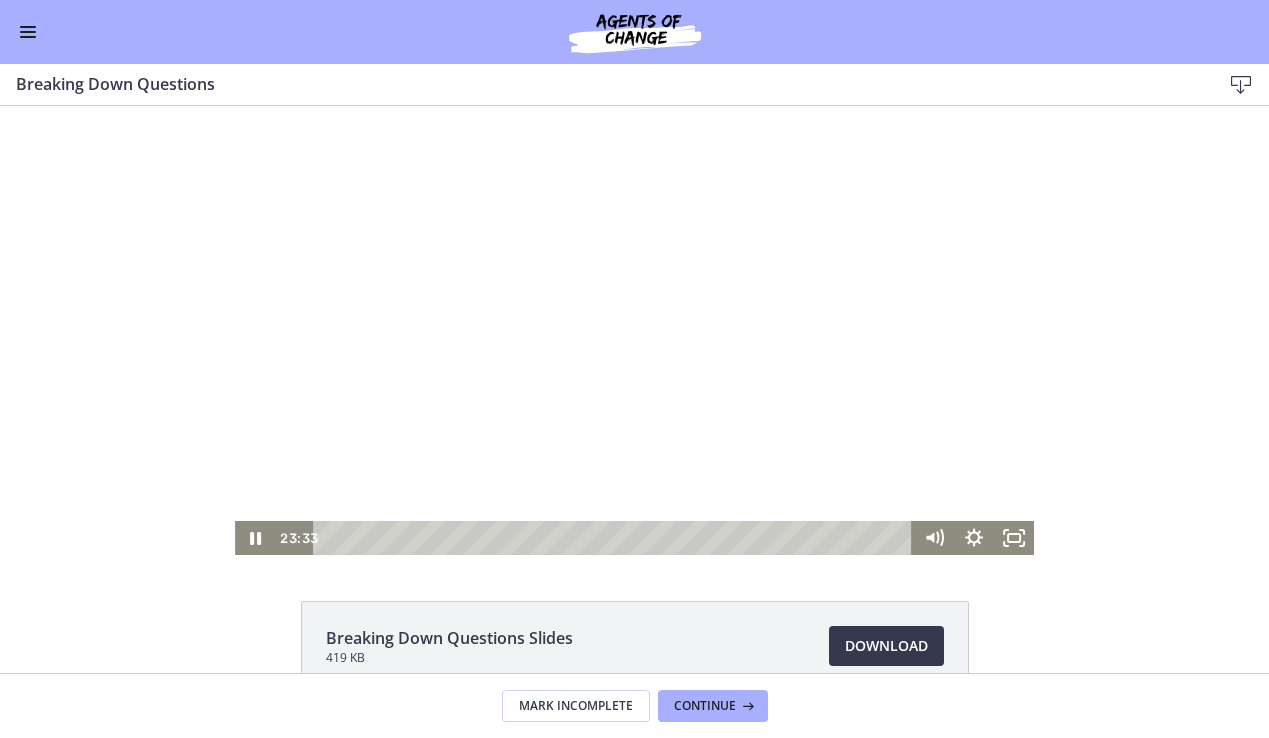 click at bounding box center (28, 32) 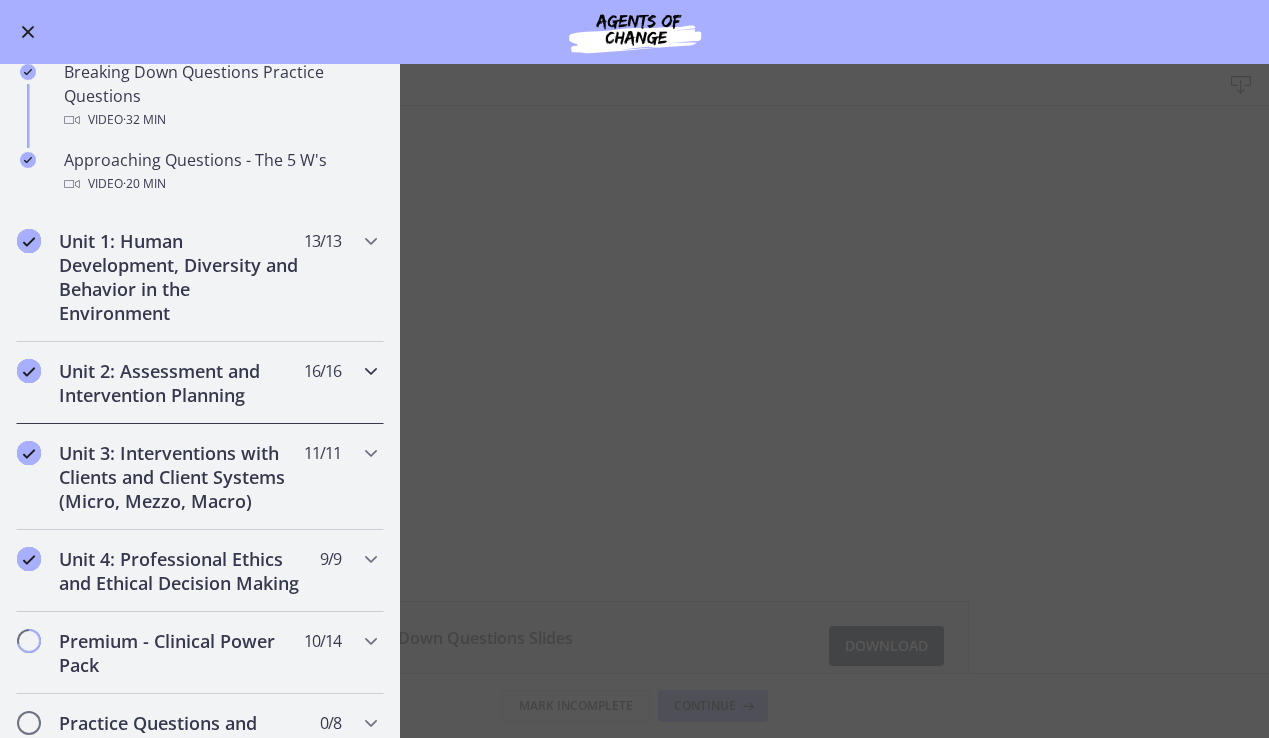 scroll, scrollTop: 525, scrollLeft: 0, axis: vertical 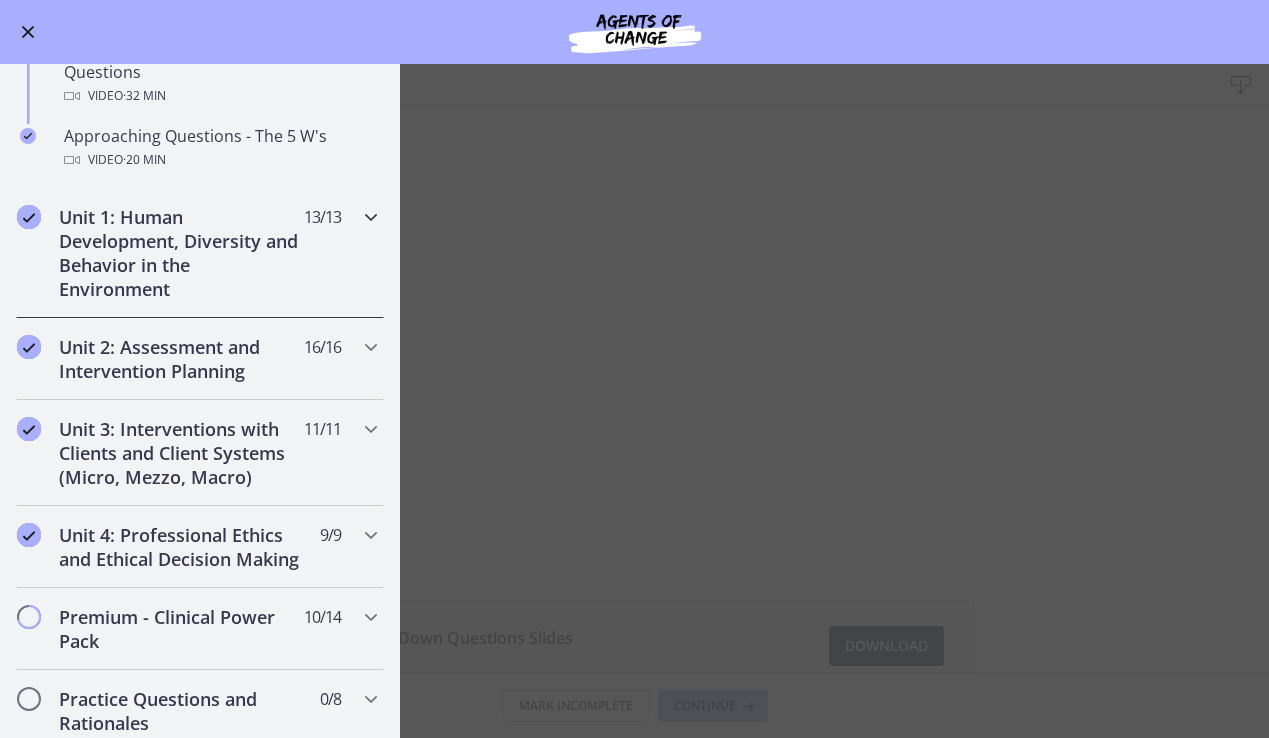 click on "Unit 1: Human Development, Diversity and Behavior in the Environment
13  /  13
Completed" at bounding box center (200, 253) 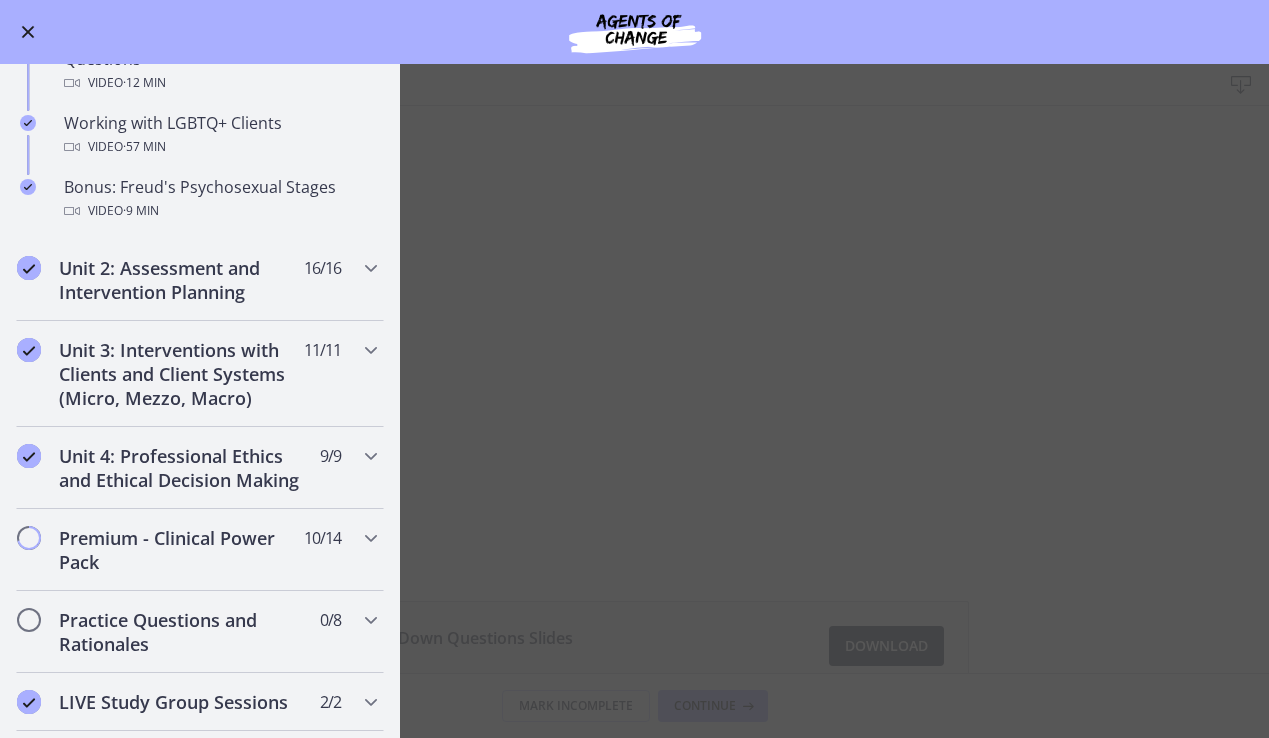 scroll, scrollTop: 1323, scrollLeft: 0, axis: vertical 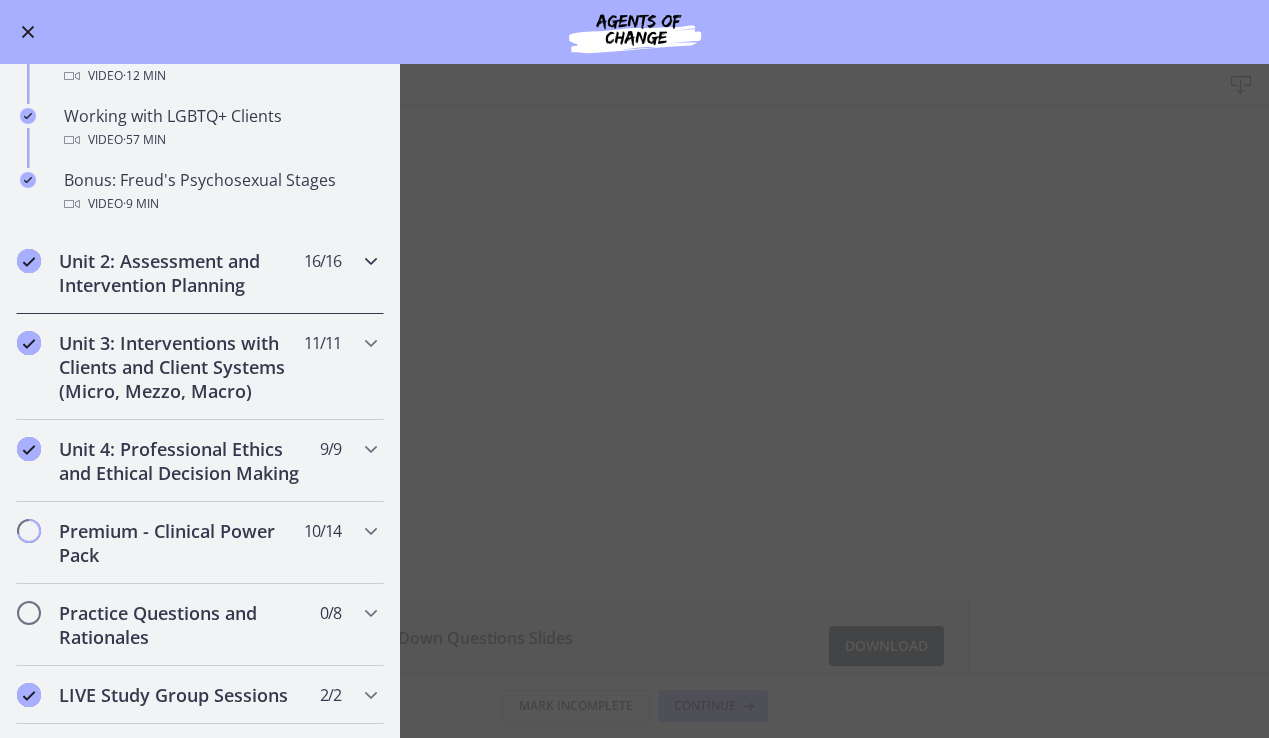 click on "Unit 2: Assessment and Intervention Planning" at bounding box center (181, 273) 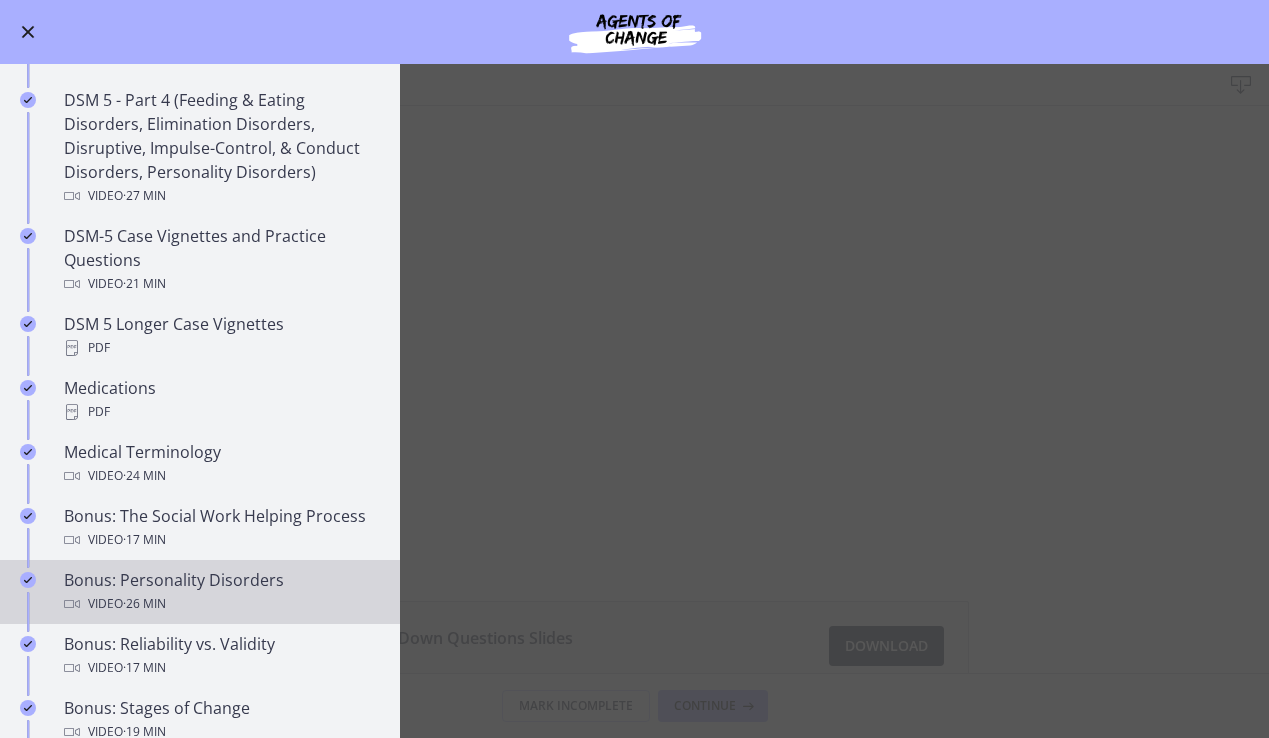 scroll, scrollTop: 1142, scrollLeft: 0, axis: vertical 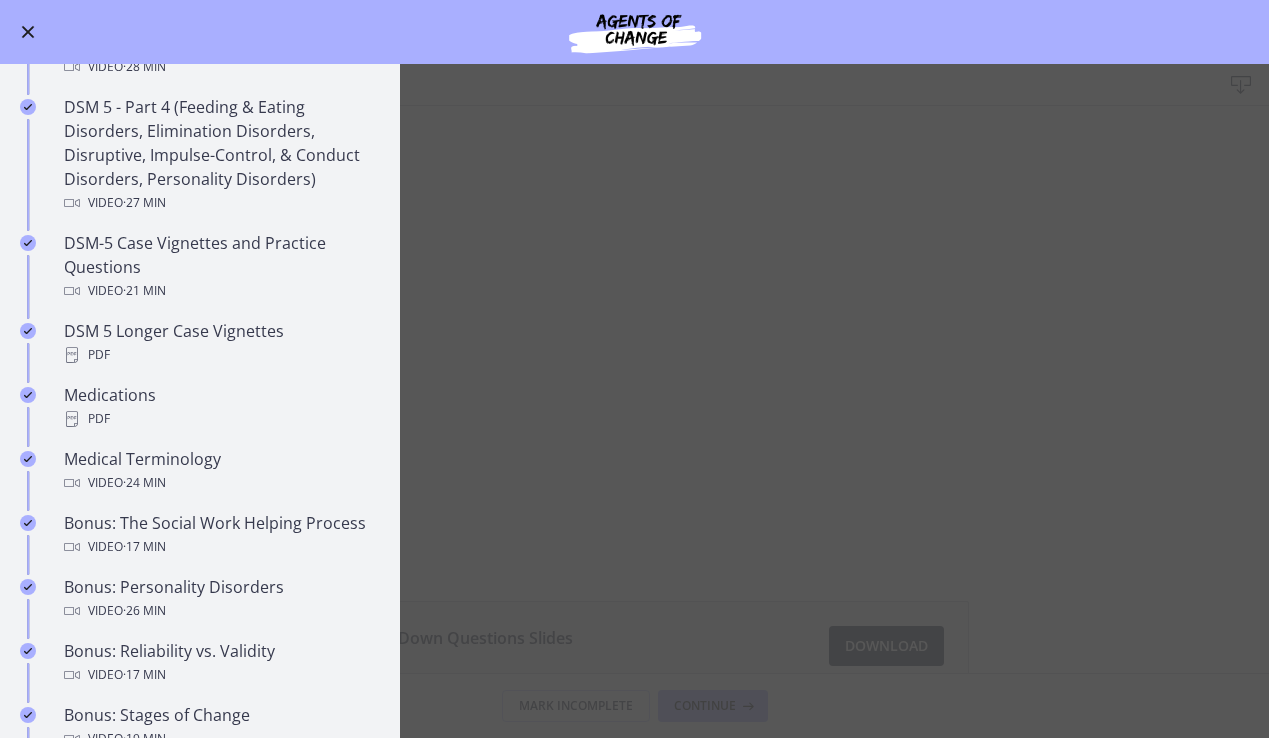 click on "Breaking Down Questions
Download
Enable fullscreen
Breaking Down Questions Slides
419 KB
Download
Opens in a new window
Mark Incomplete
Continue" at bounding box center (634, 401) 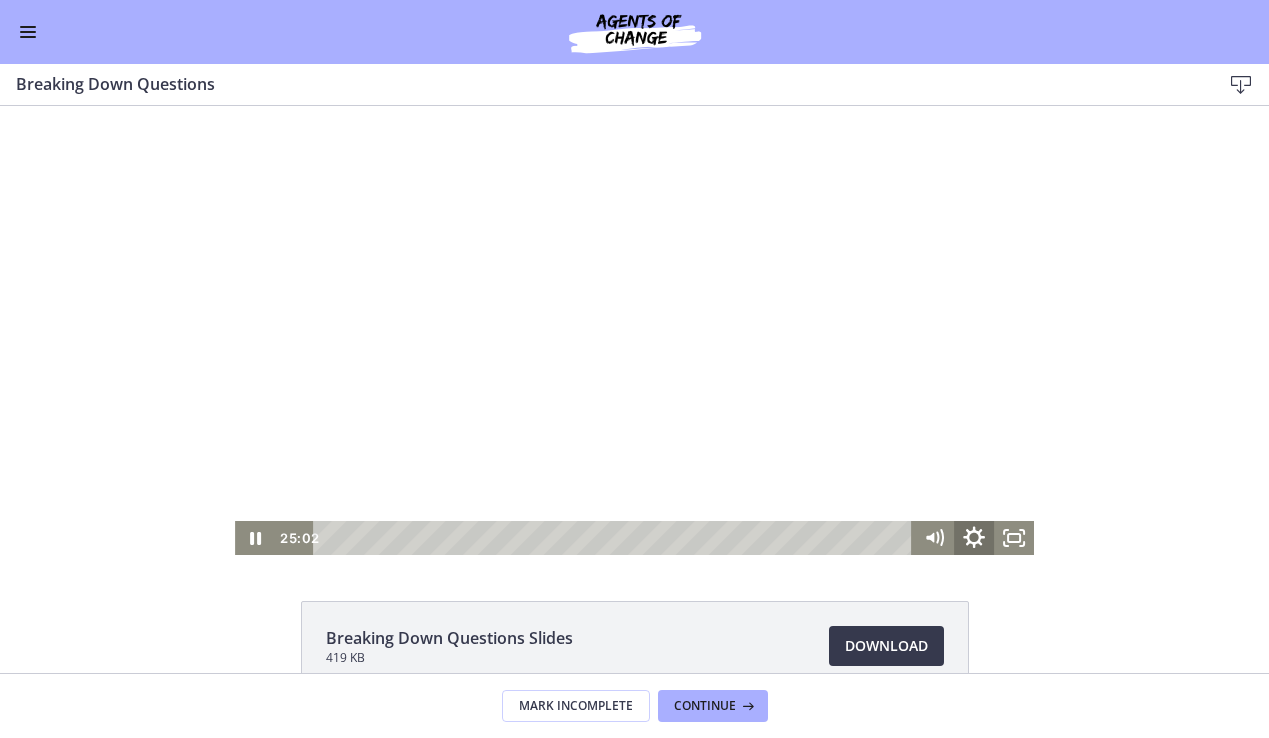 click 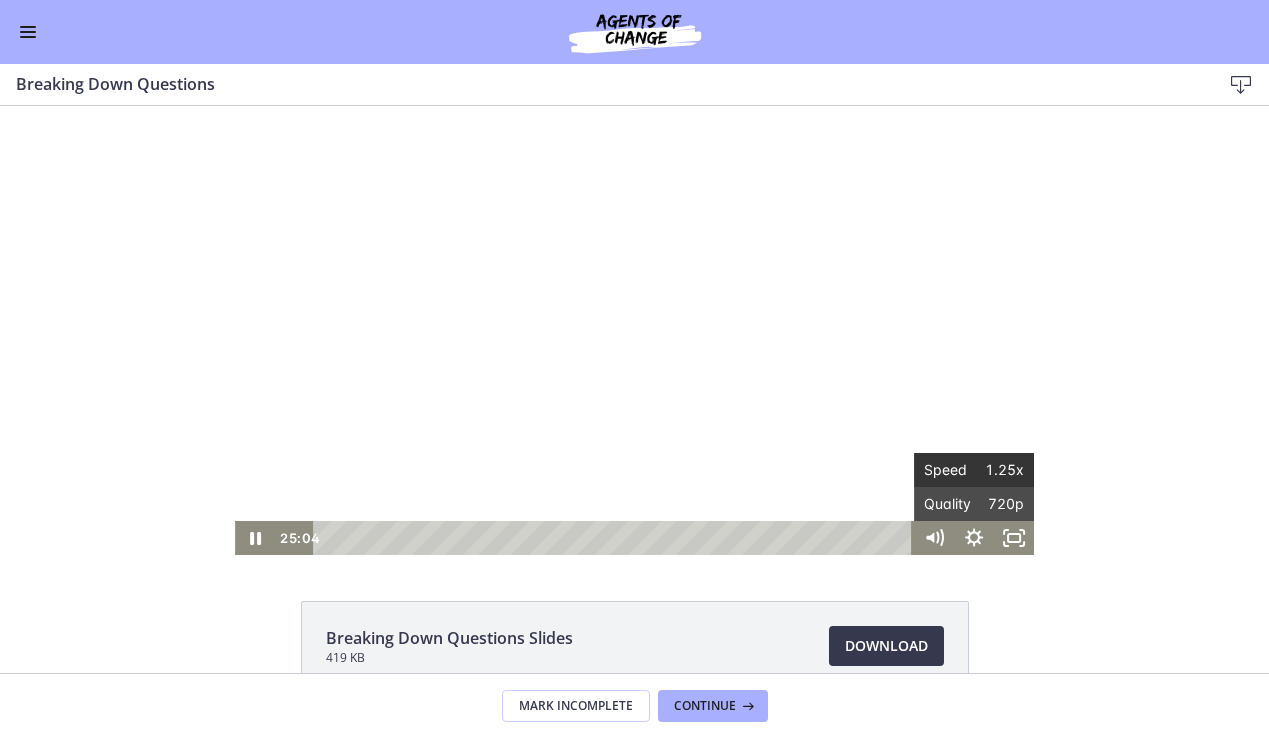click on "1.25x" at bounding box center (999, 470) 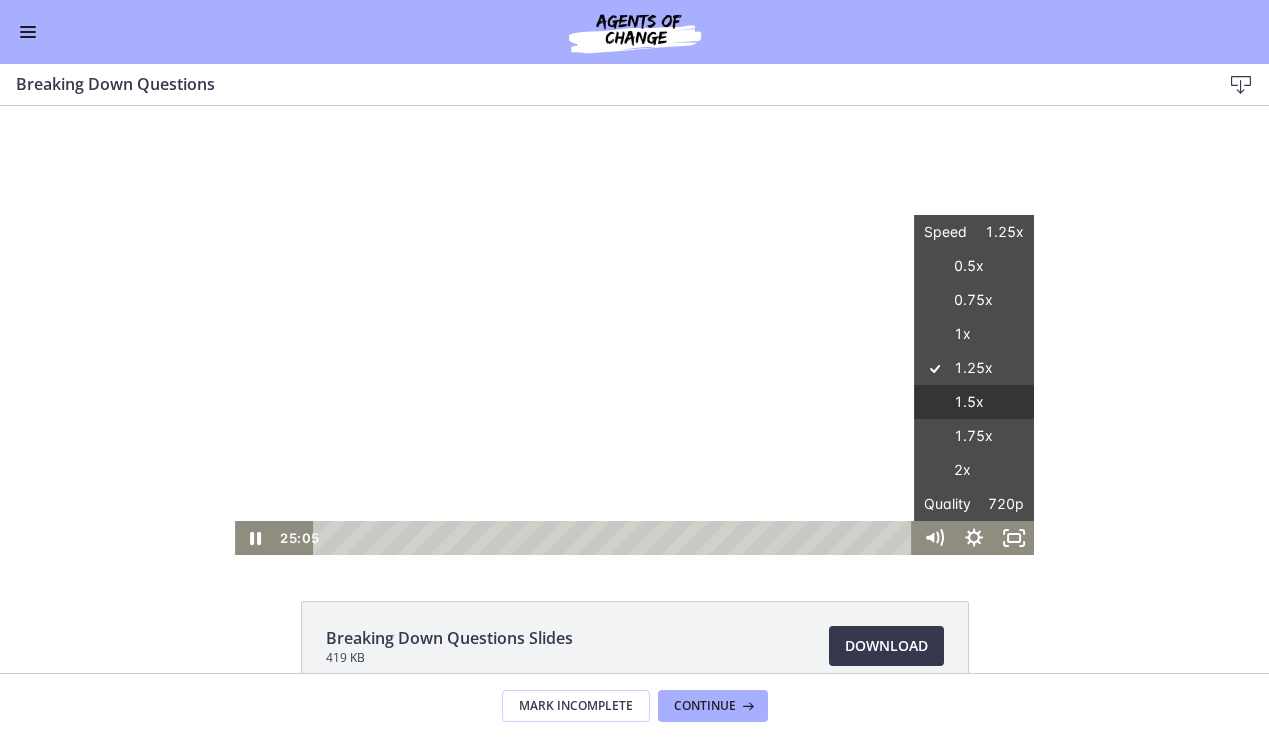 click on "1.5x" at bounding box center [974, 402] 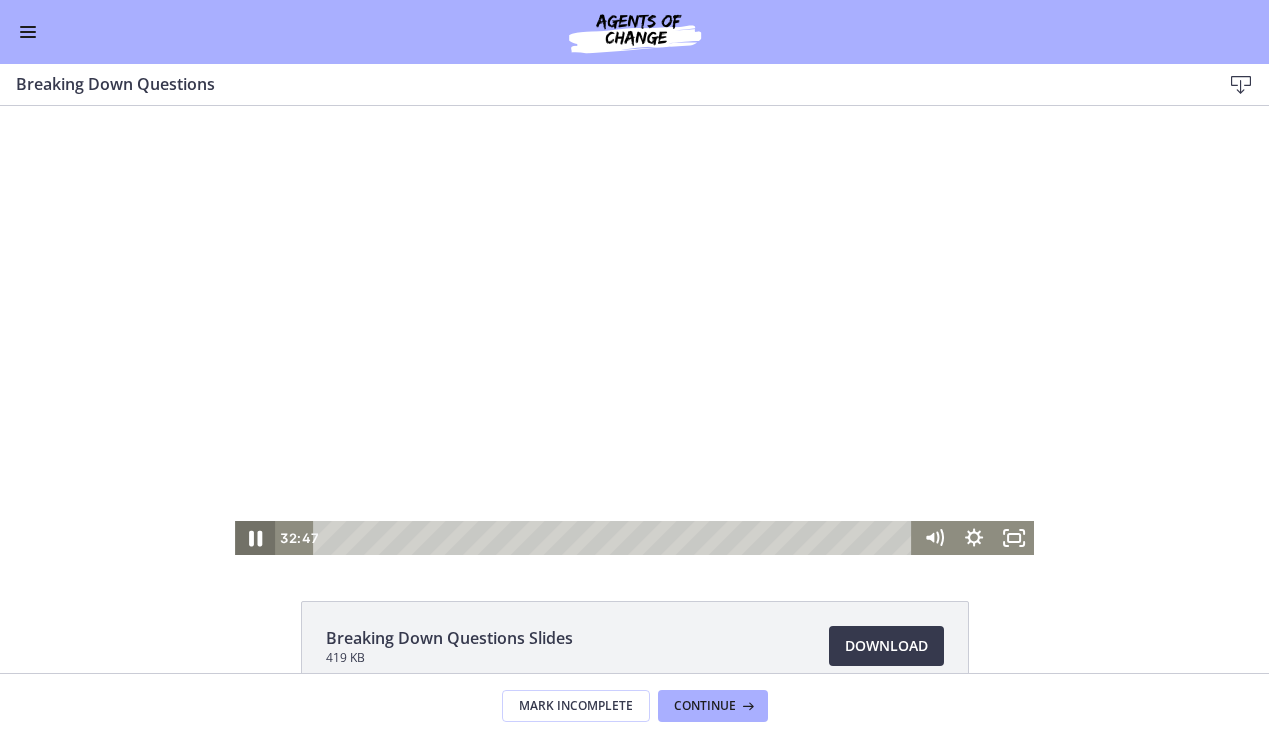 click 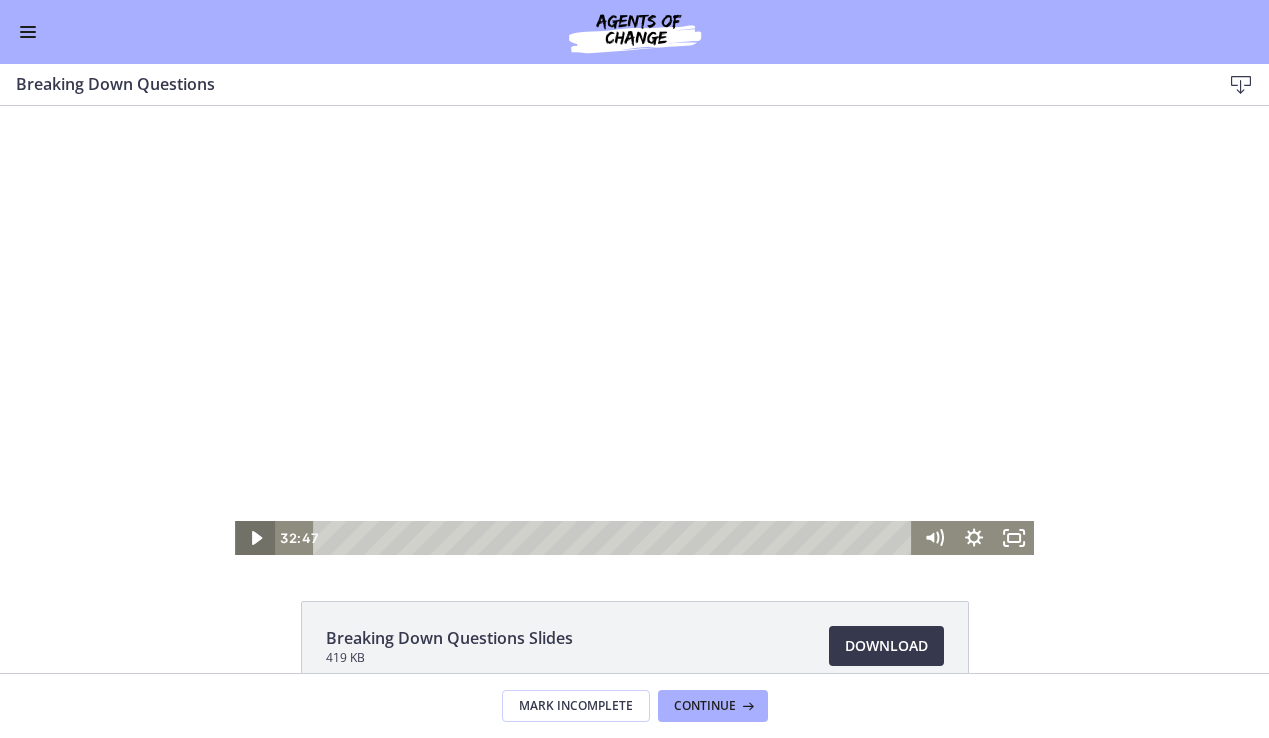 click 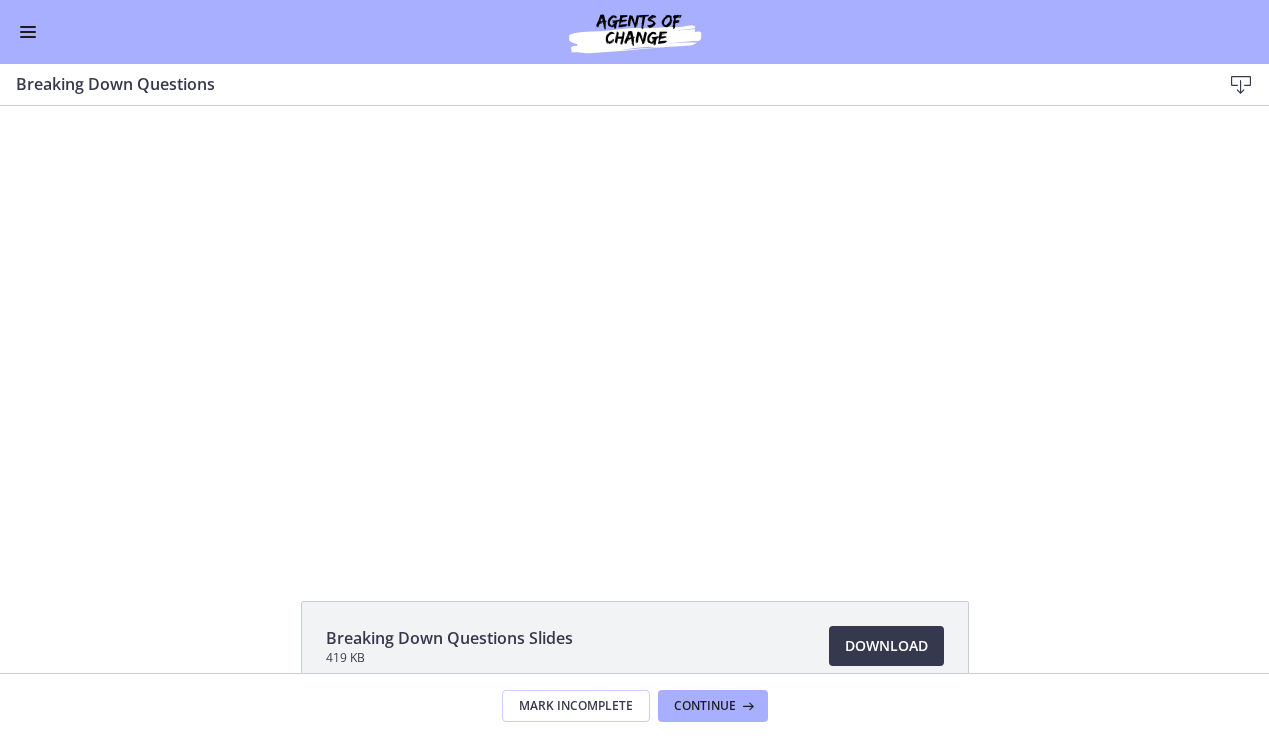 type 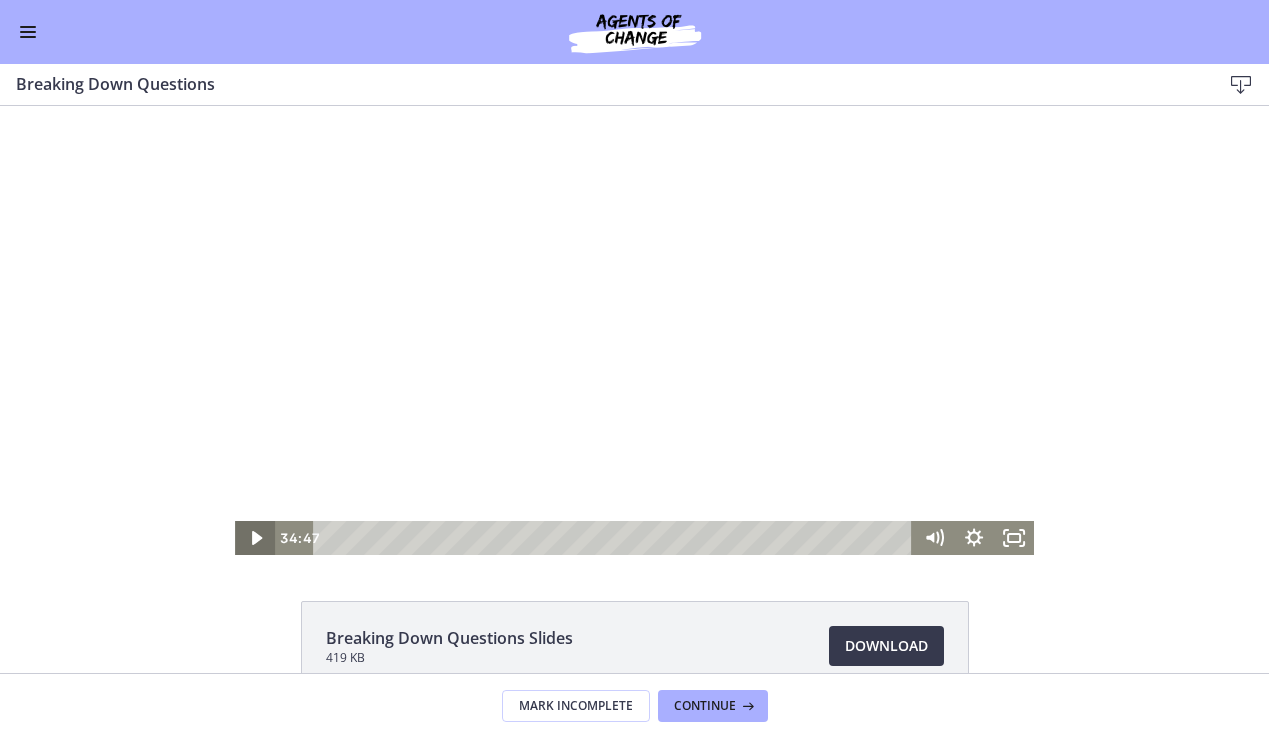 click 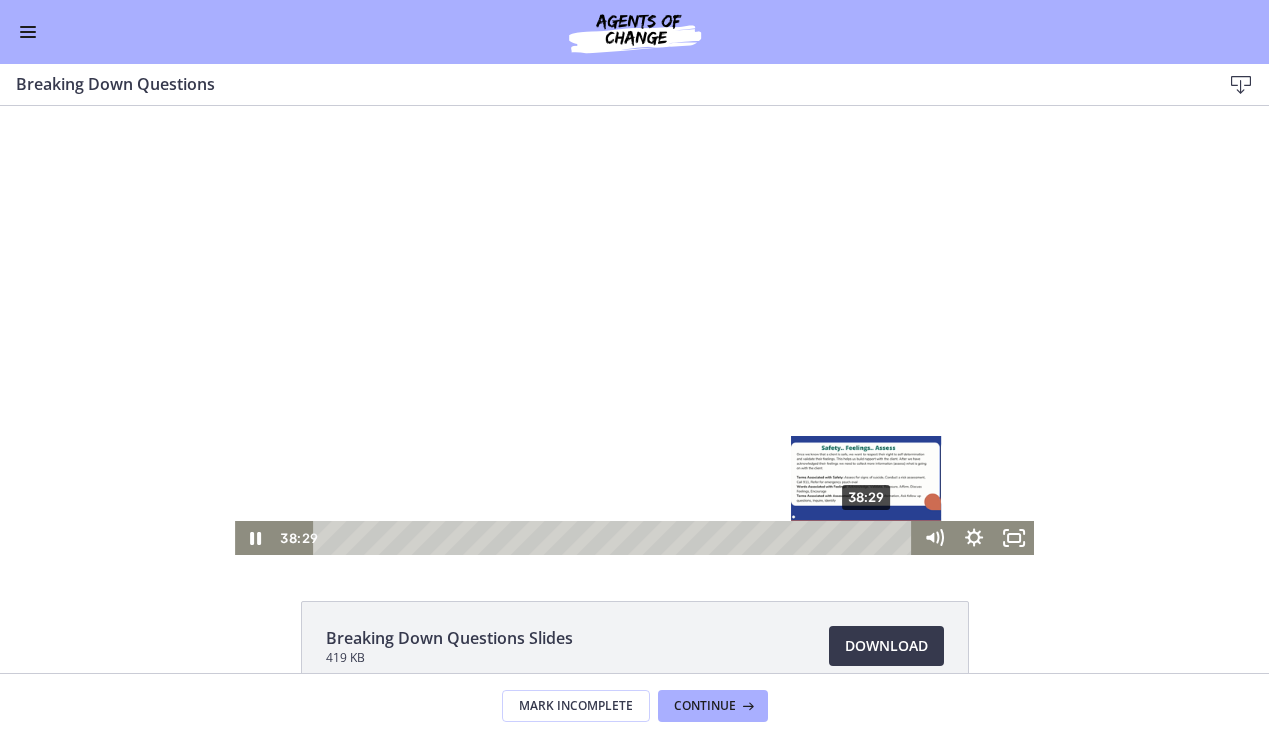 click on "38:29" at bounding box center [615, 538] 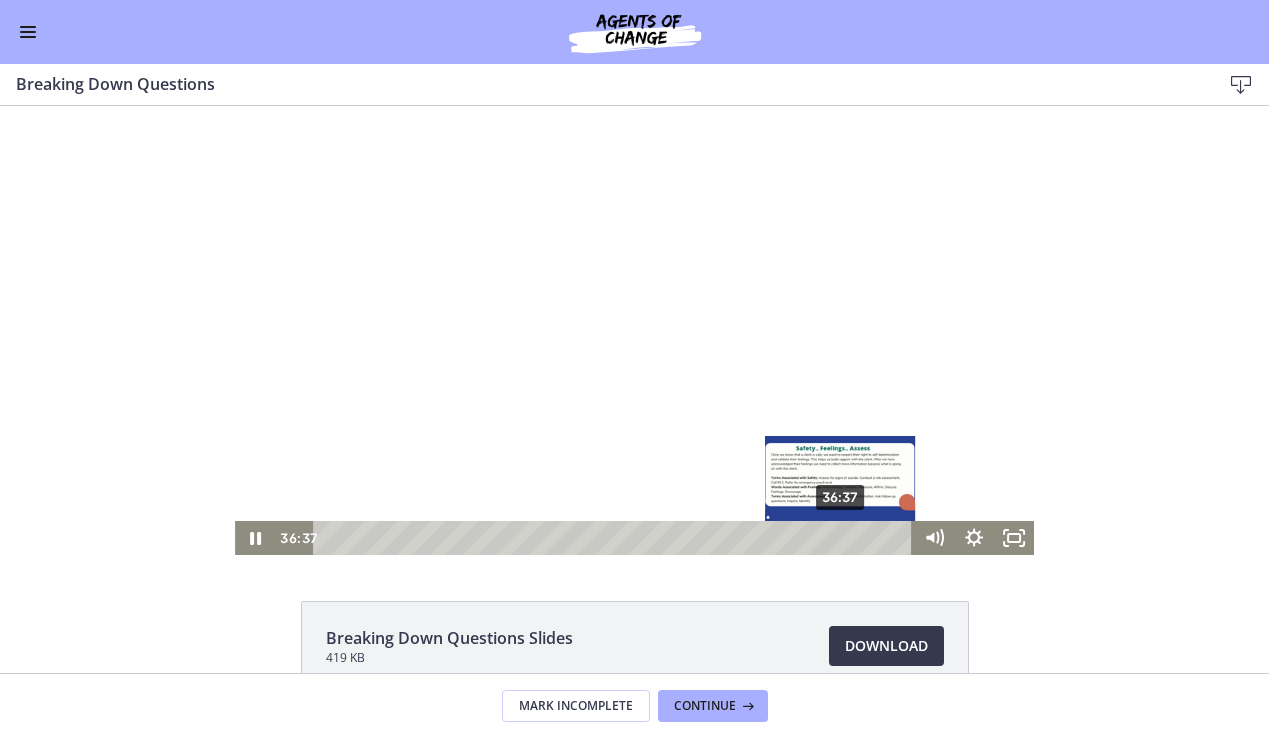 click on "36:37" at bounding box center (615, 538) 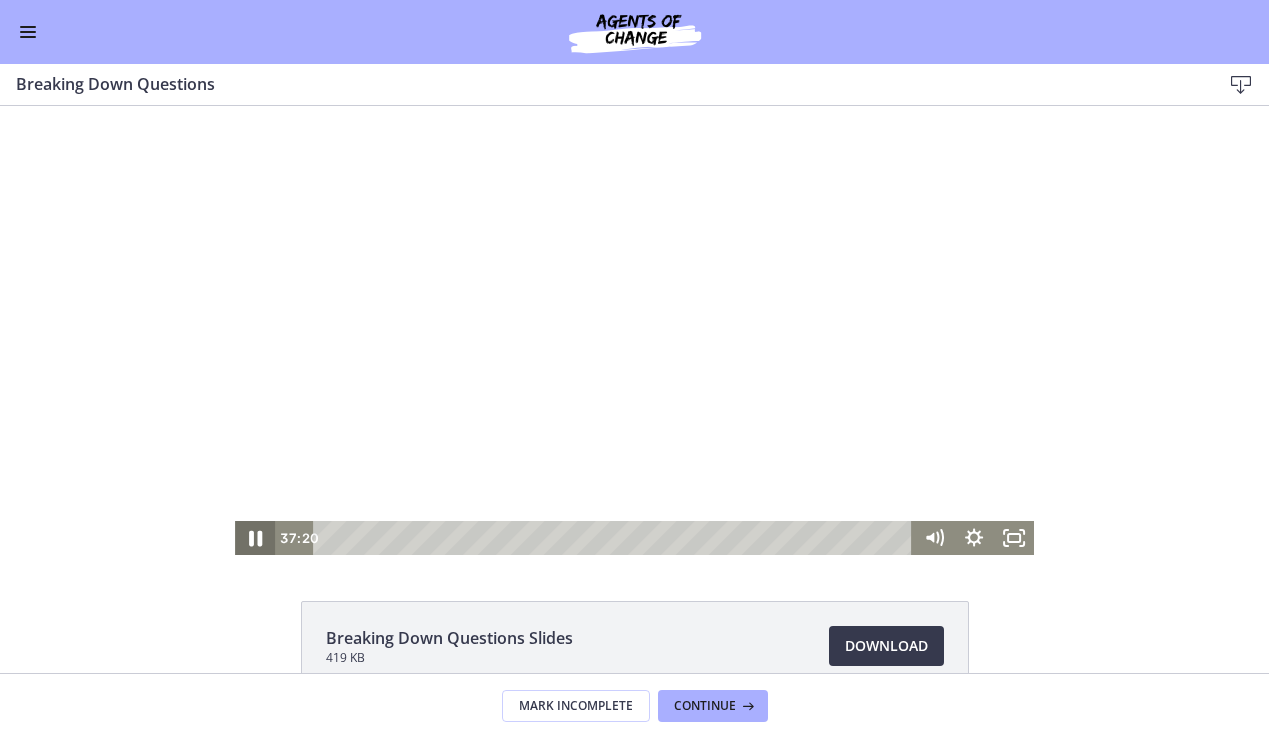 click 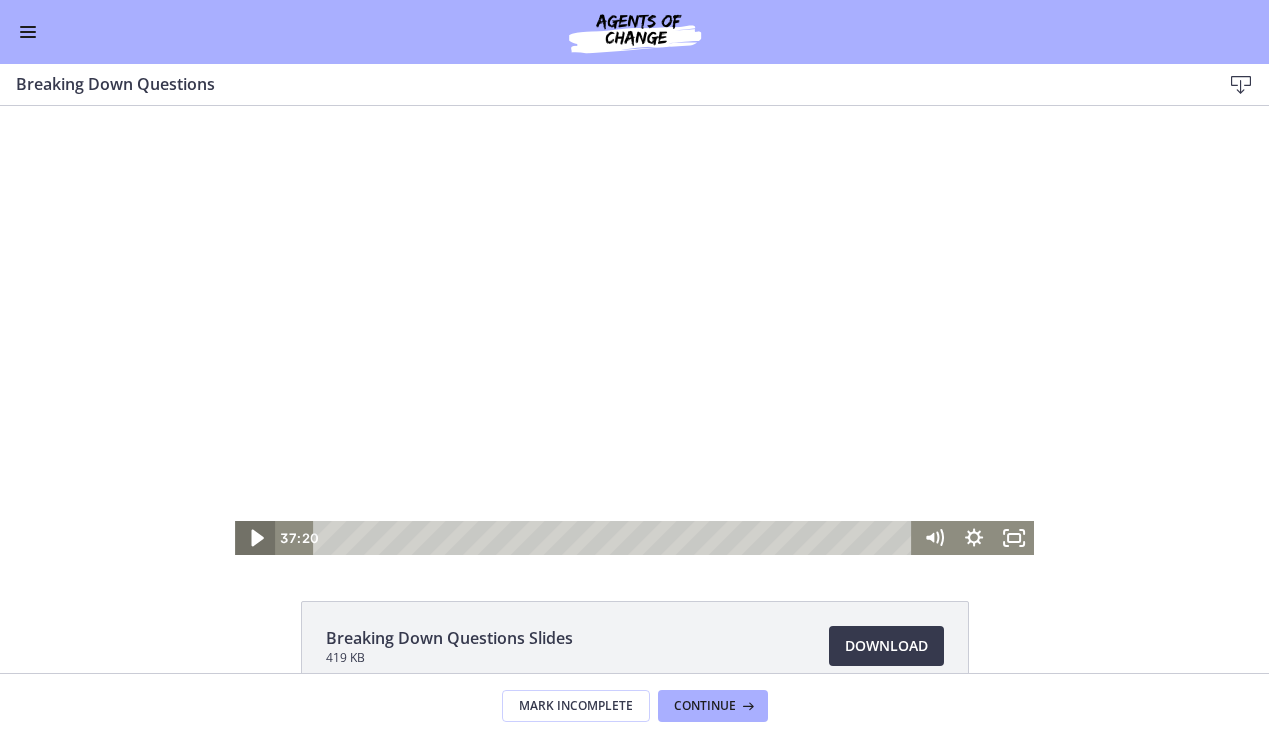 click 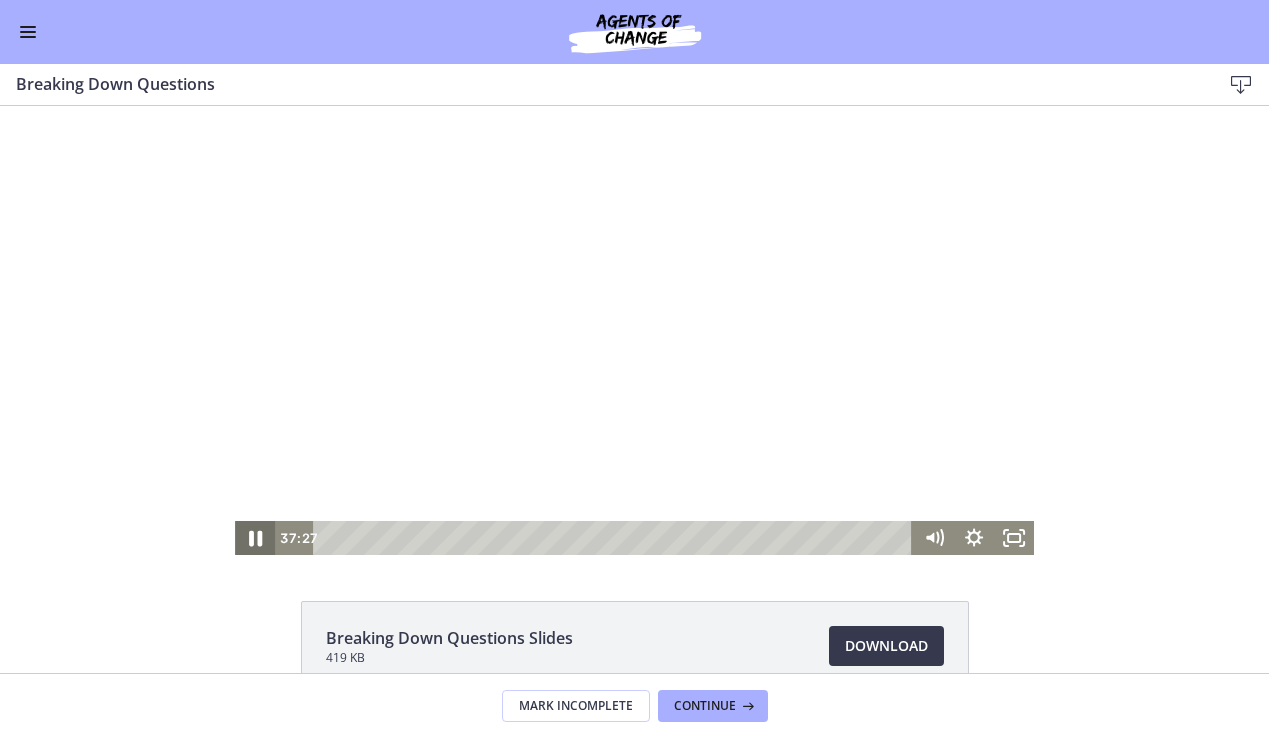 click 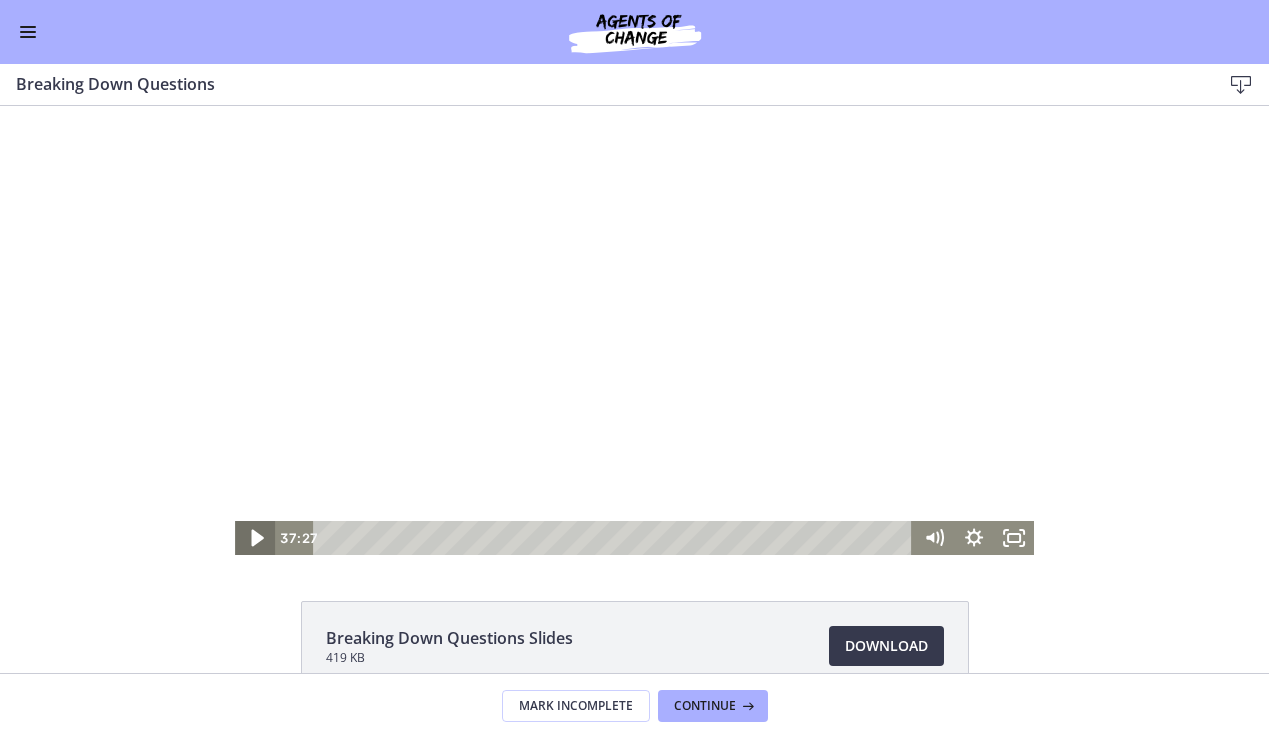 click 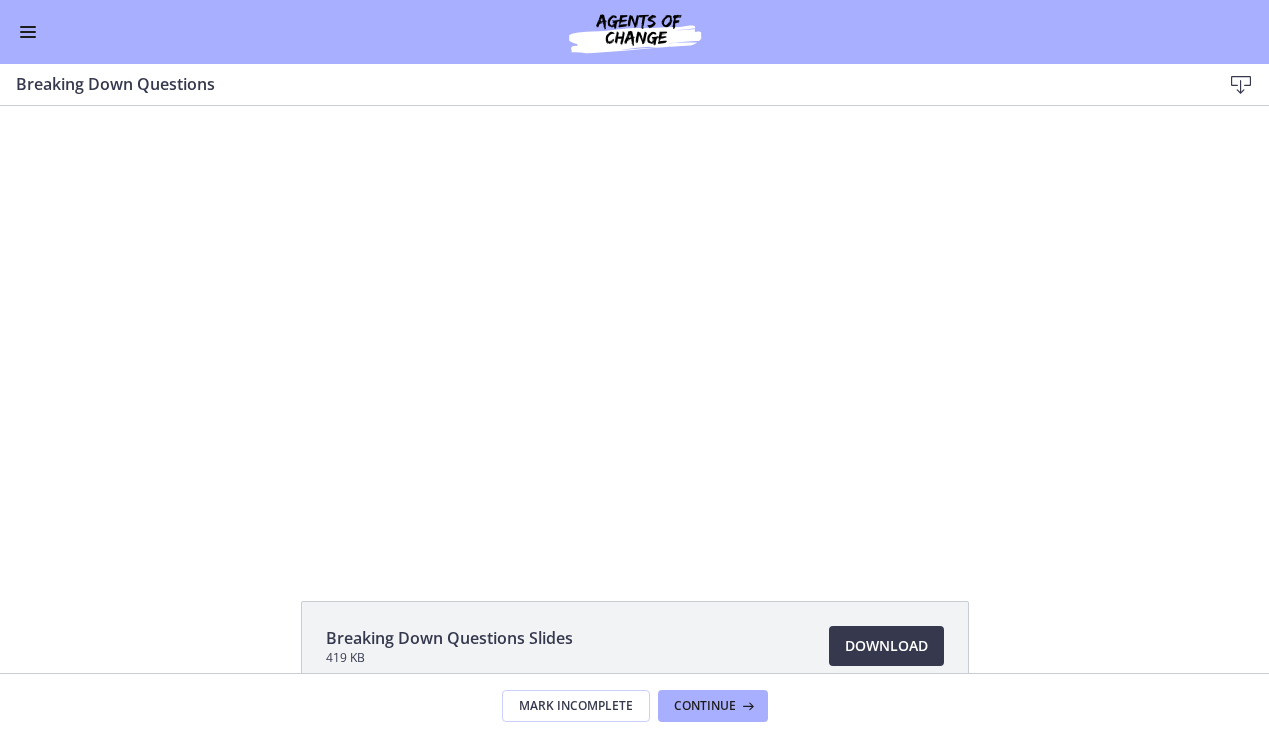 scroll, scrollTop: 0, scrollLeft: 0, axis: both 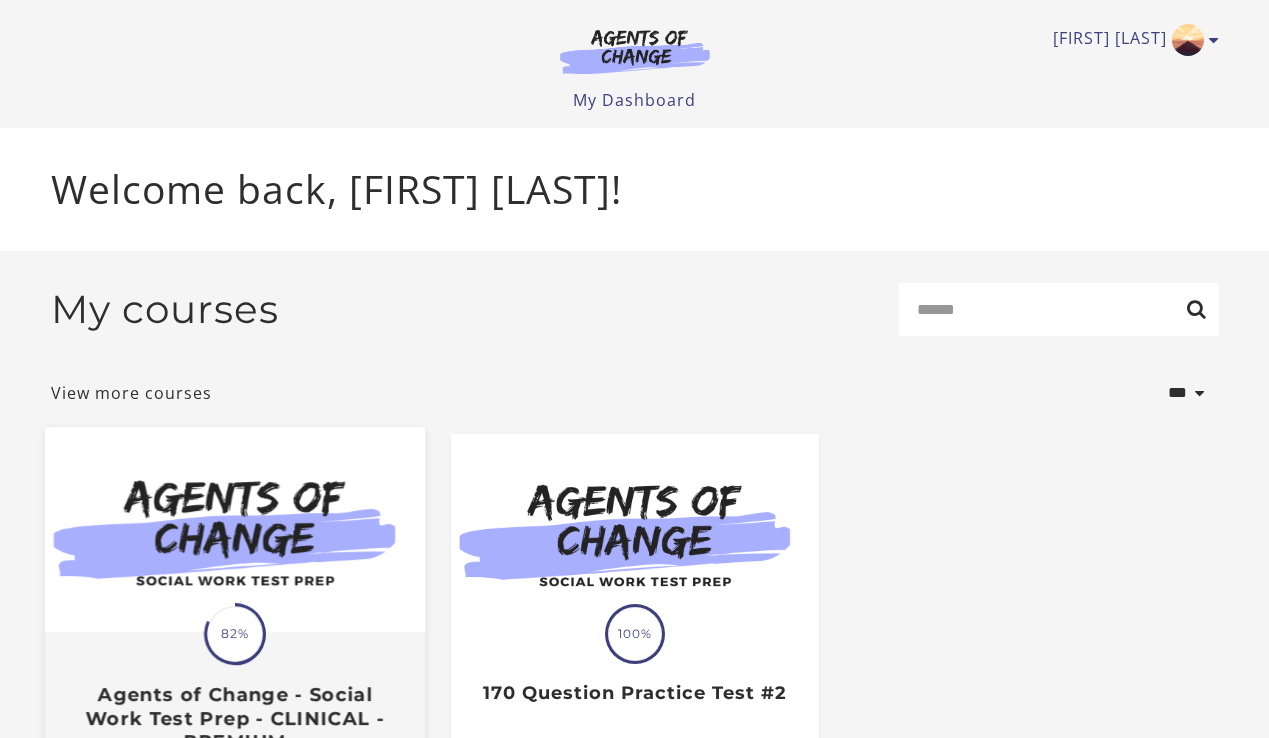 click at bounding box center [234, 530] 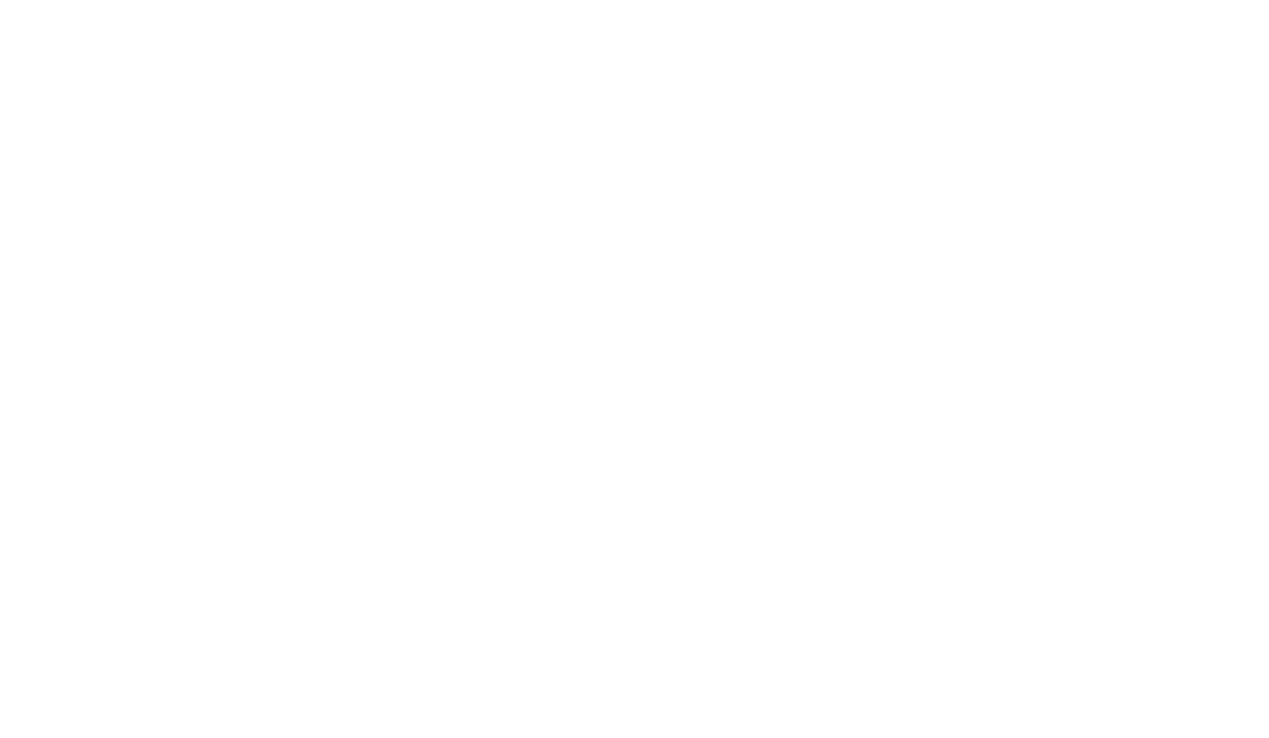 scroll, scrollTop: 0, scrollLeft: 0, axis: both 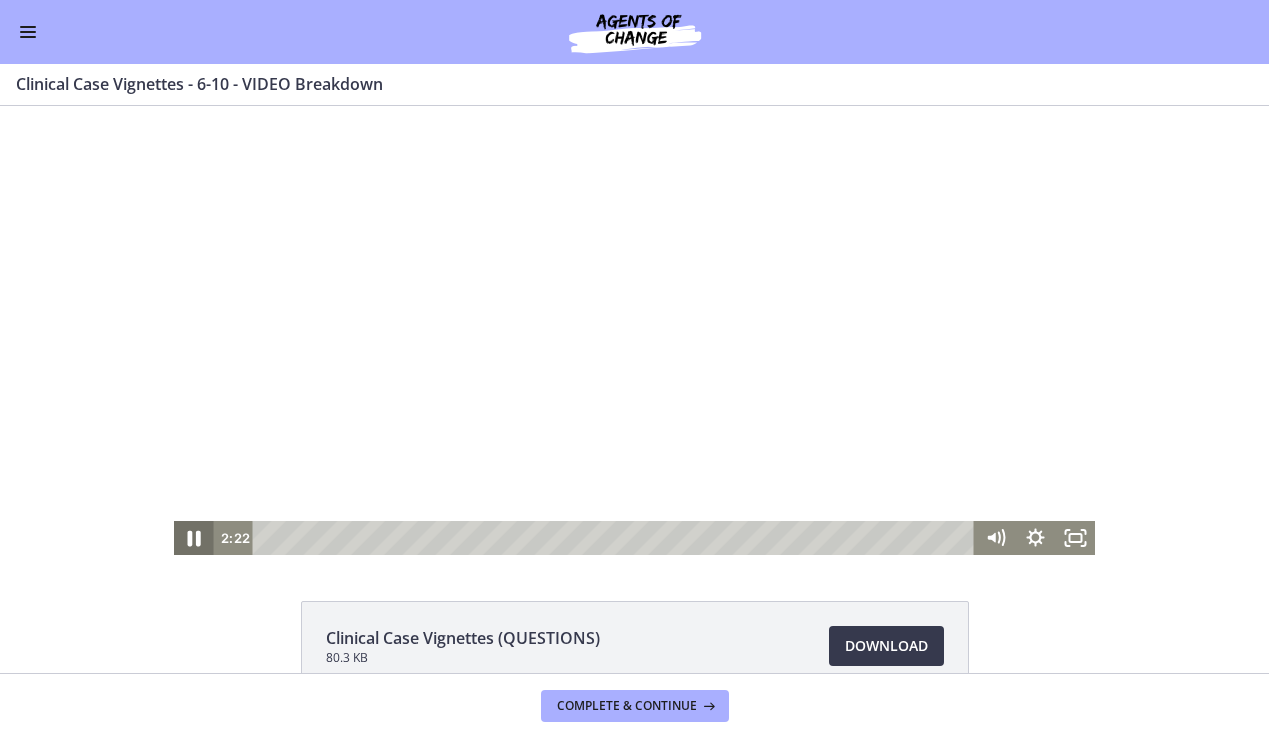 click 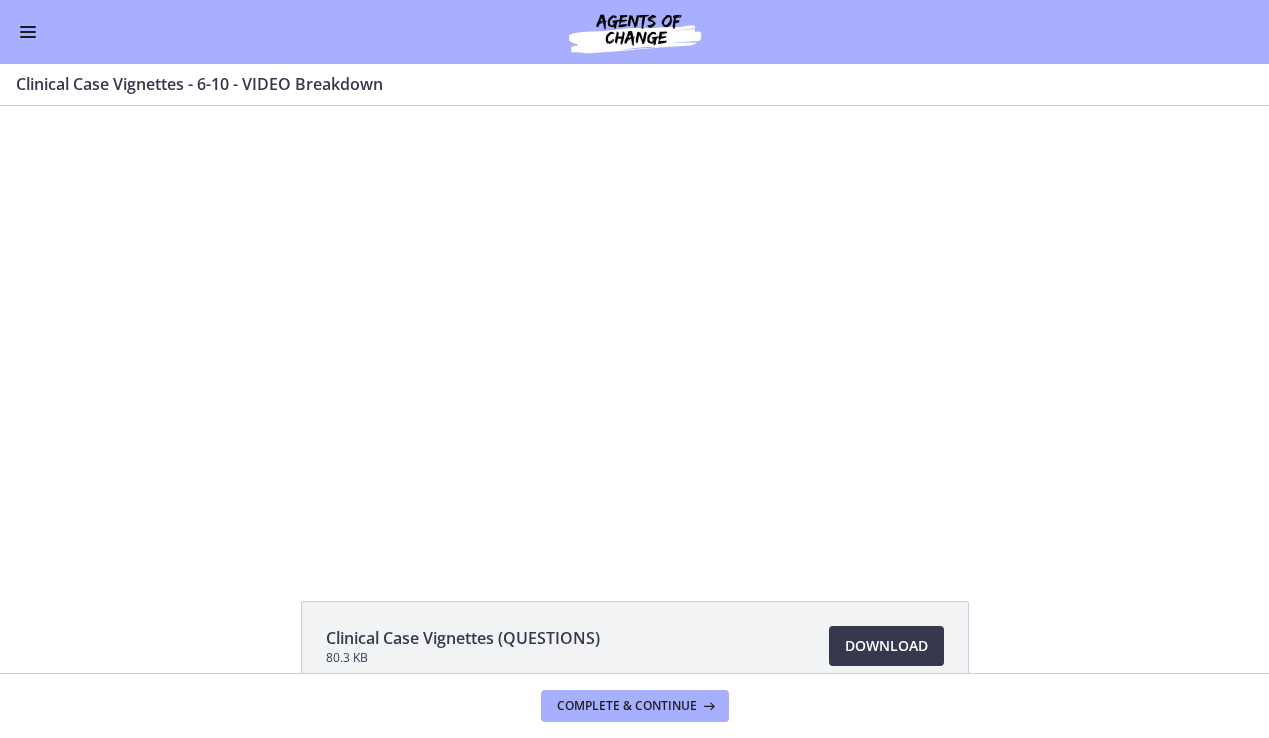 click at bounding box center (28, 32) 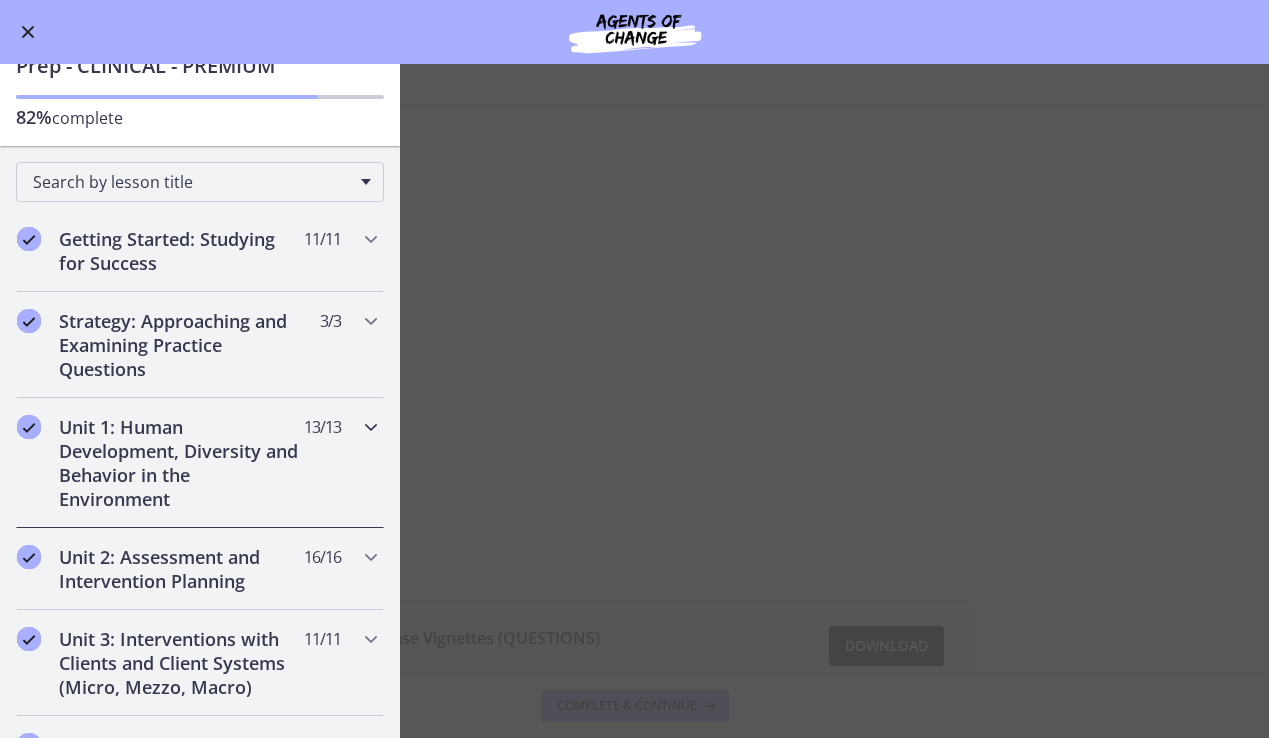scroll, scrollTop: 81, scrollLeft: 0, axis: vertical 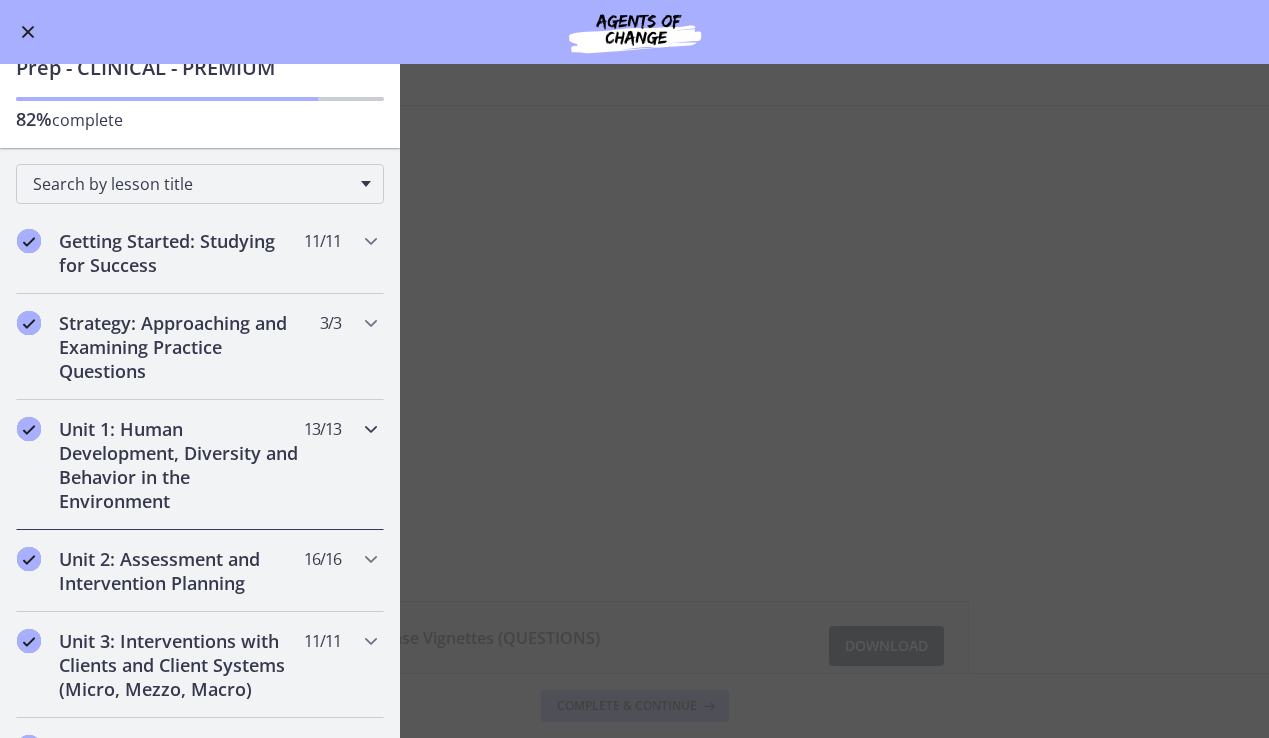 click on "Unit 1: Human Development, Diversity and Behavior in the Environment" at bounding box center [181, 465] 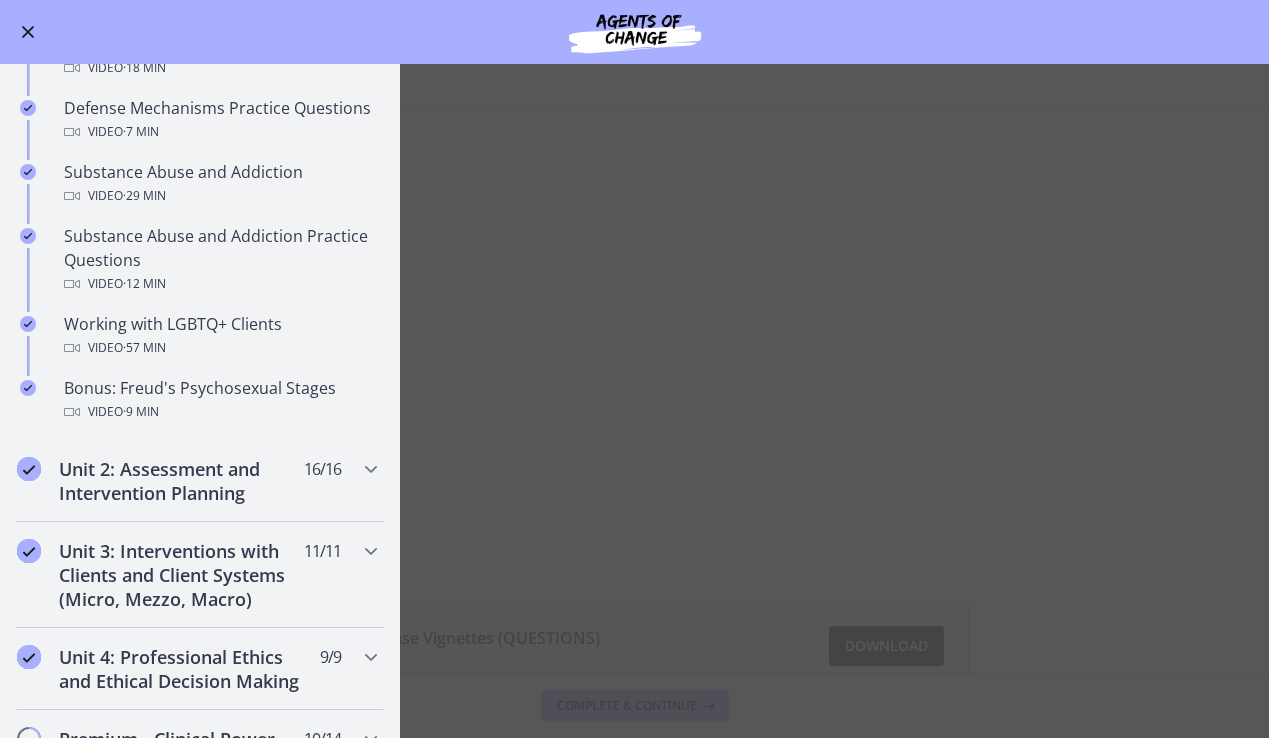 scroll, scrollTop: 1122, scrollLeft: 0, axis: vertical 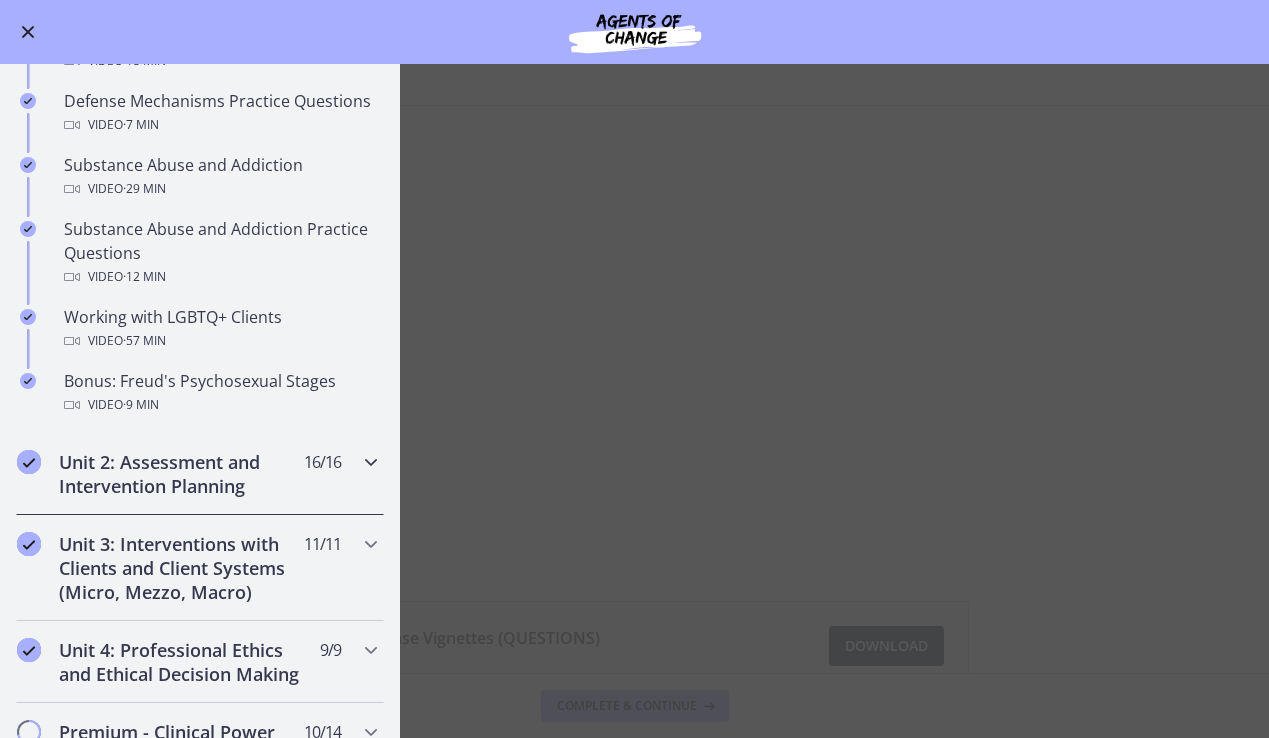 click on "Unit 2: Assessment and Intervention Planning
16  /  16
Completed" at bounding box center [200, 474] 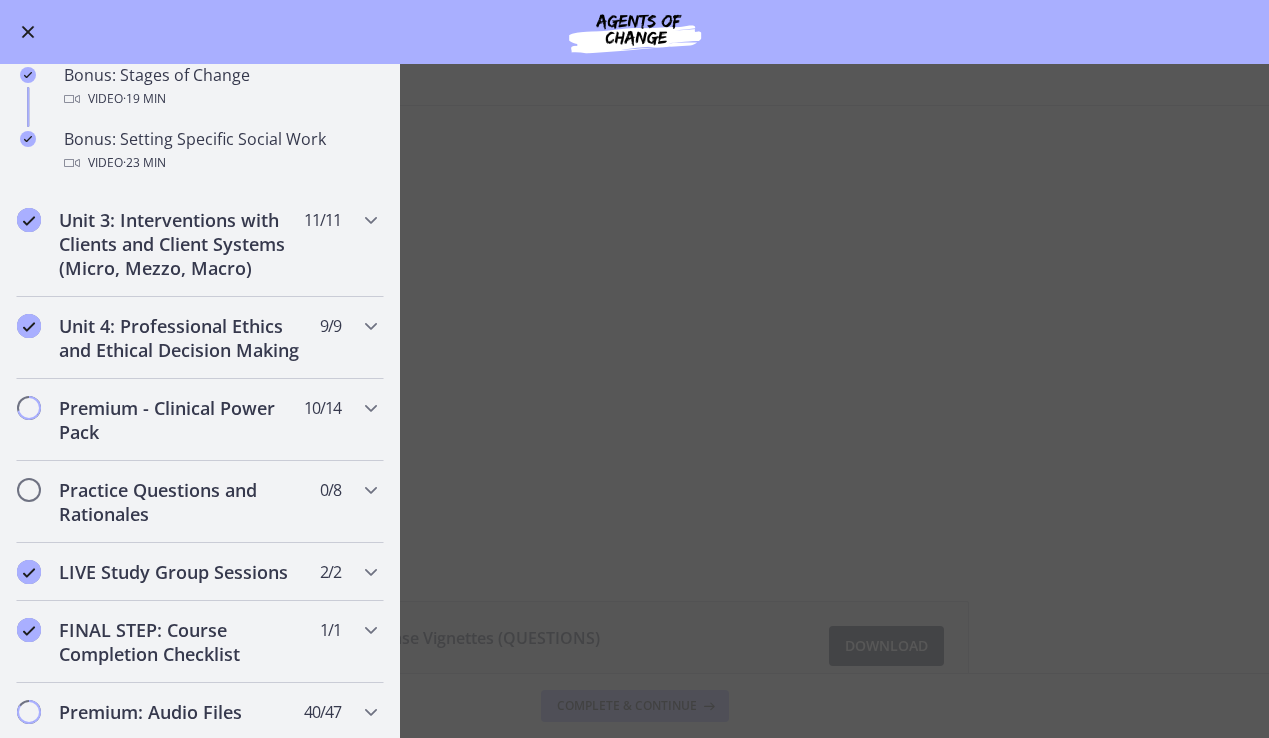 scroll, scrollTop: 1585, scrollLeft: 0, axis: vertical 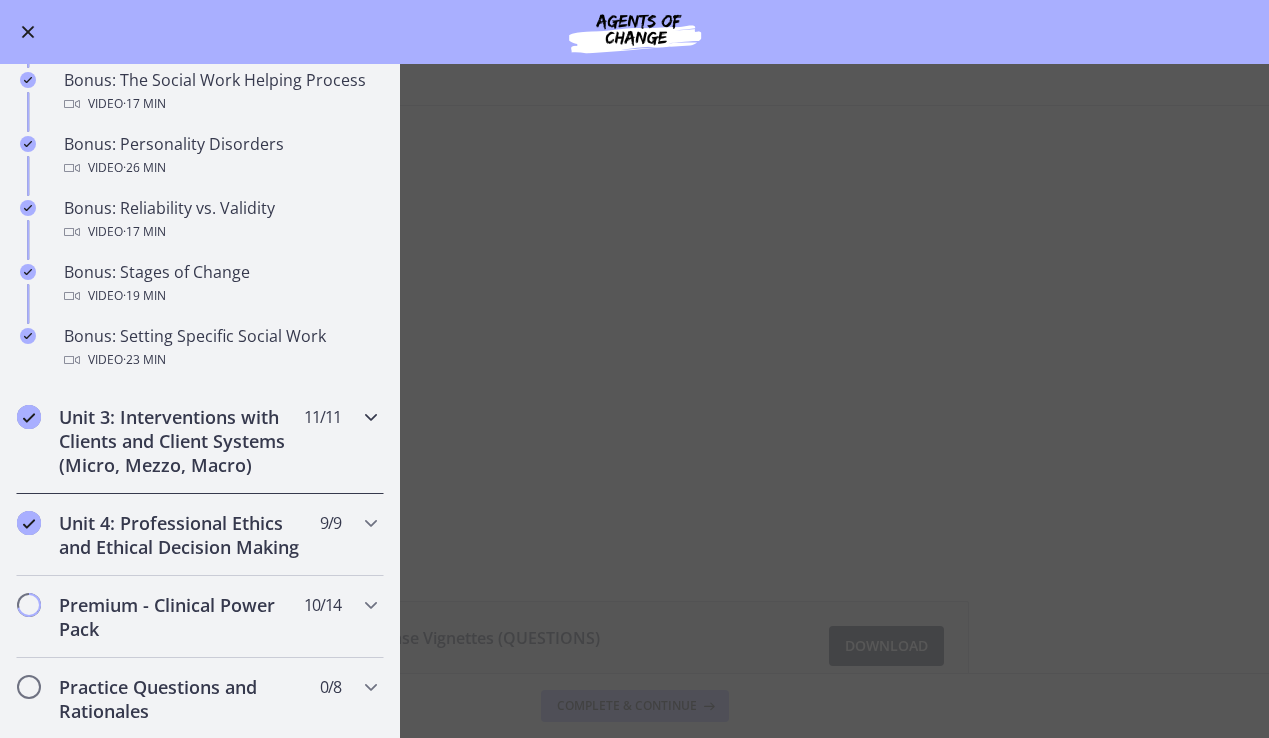 click on "Unit 3: Interventions with Clients and Client Systems (Micro, Mezzo, Macro)" at bounding box center (181, 441) 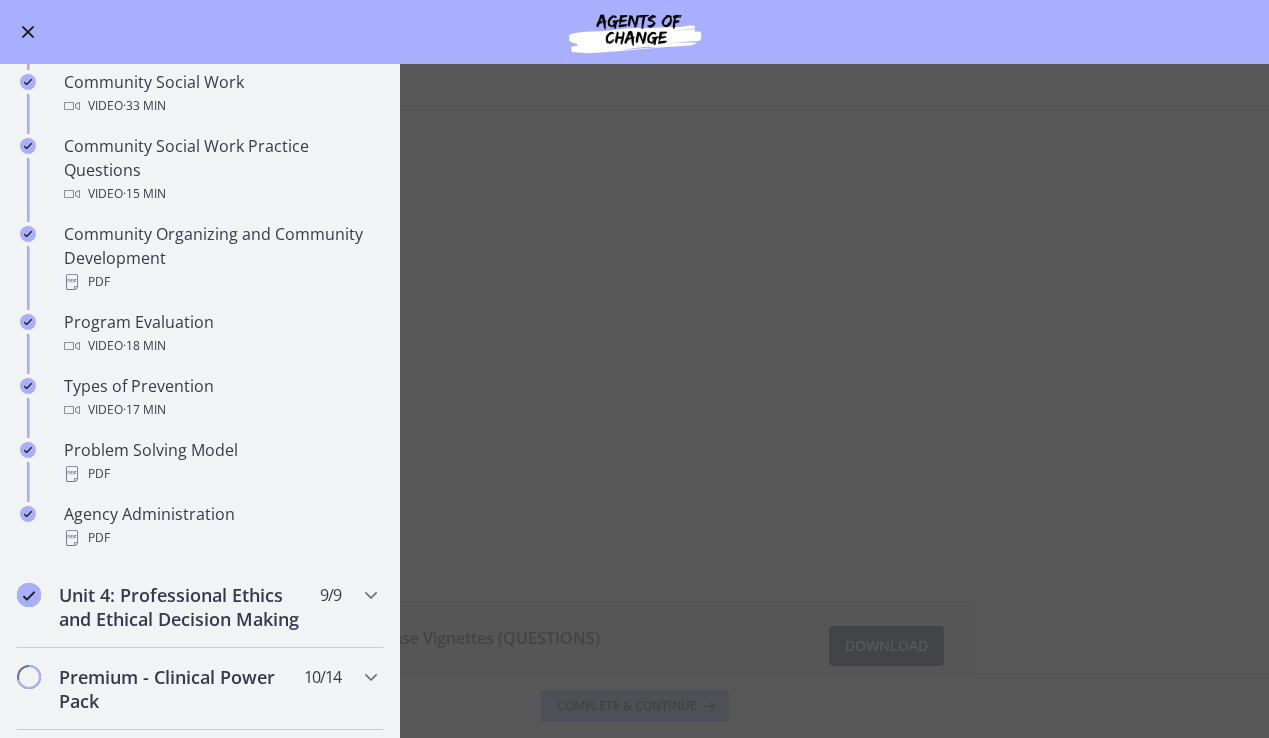 scroll, scrollTop: 1005, scrollLeft: 0, axis: vertical 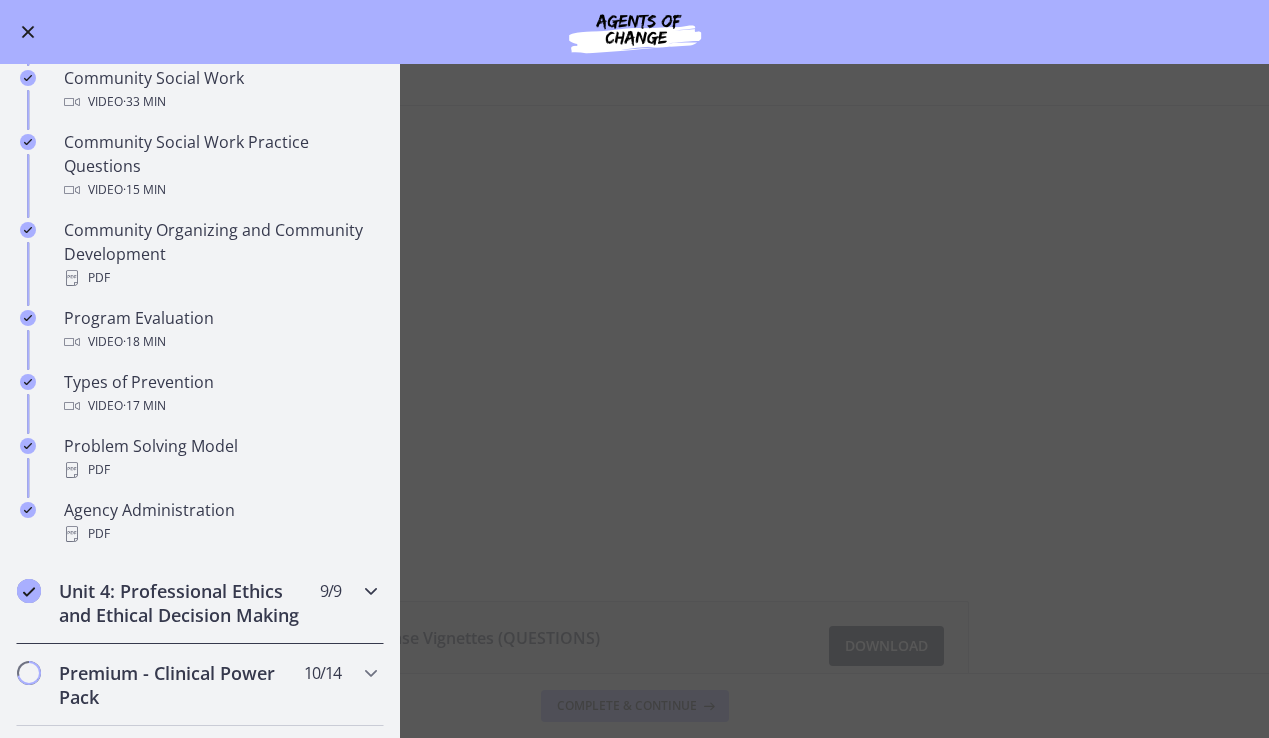 click on "Unit 4: Professional Ethics and Ethical Decision Making" at bounding box center (181, 603) 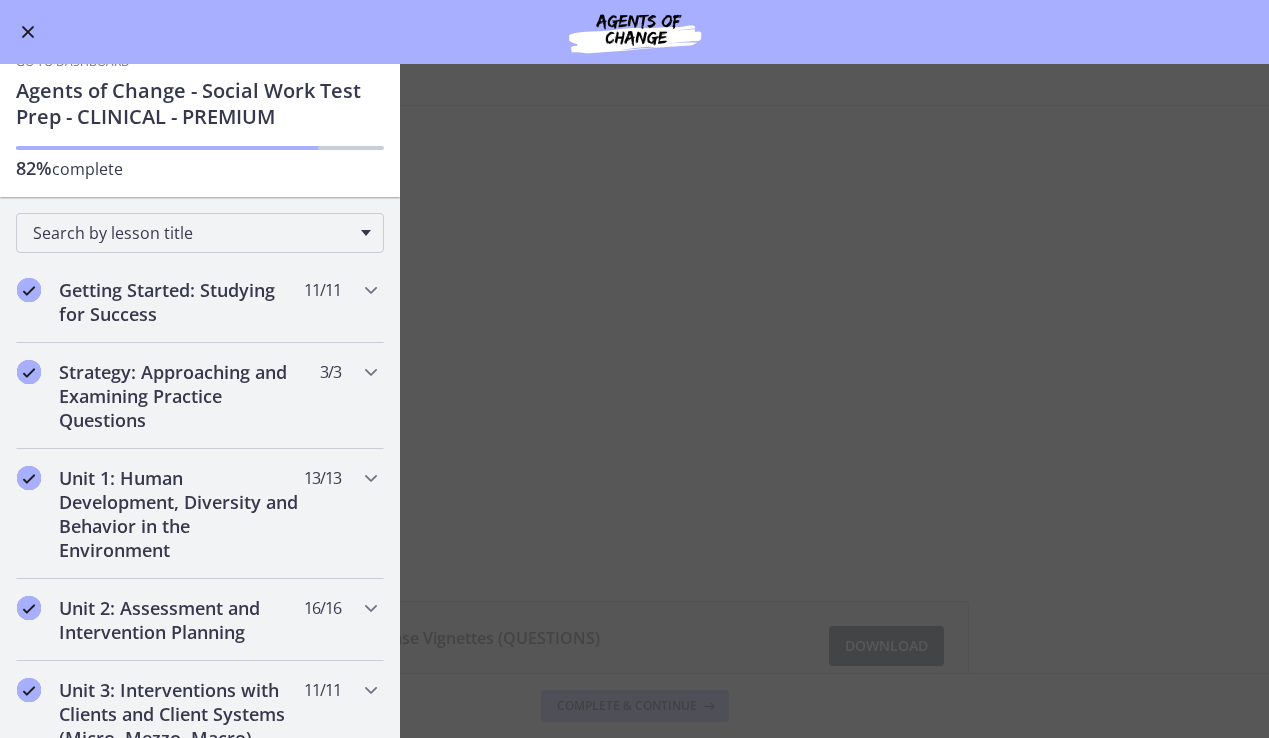 scroll, scrollTop: 0, scrollLeft: 0, axis: both 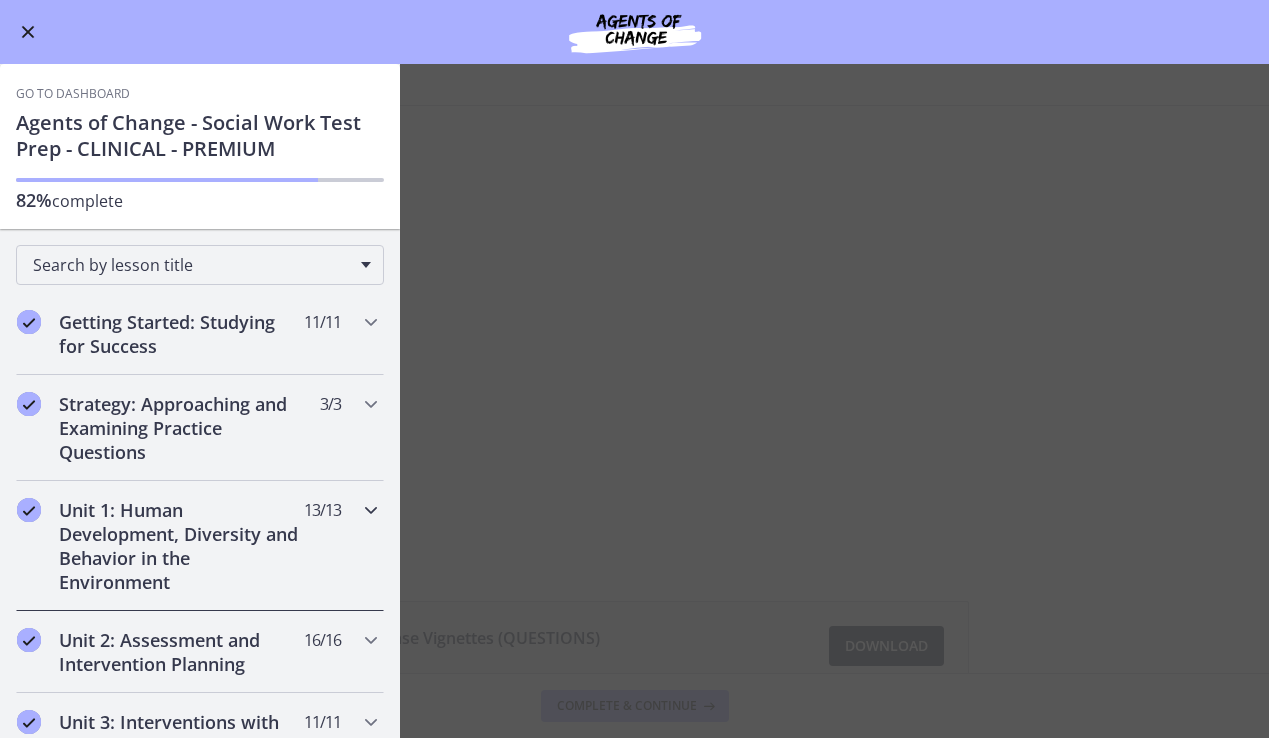 click on "Unit 1: Human Development, Diversity and Behavior in the Environment" at bounding box center (181, 546) 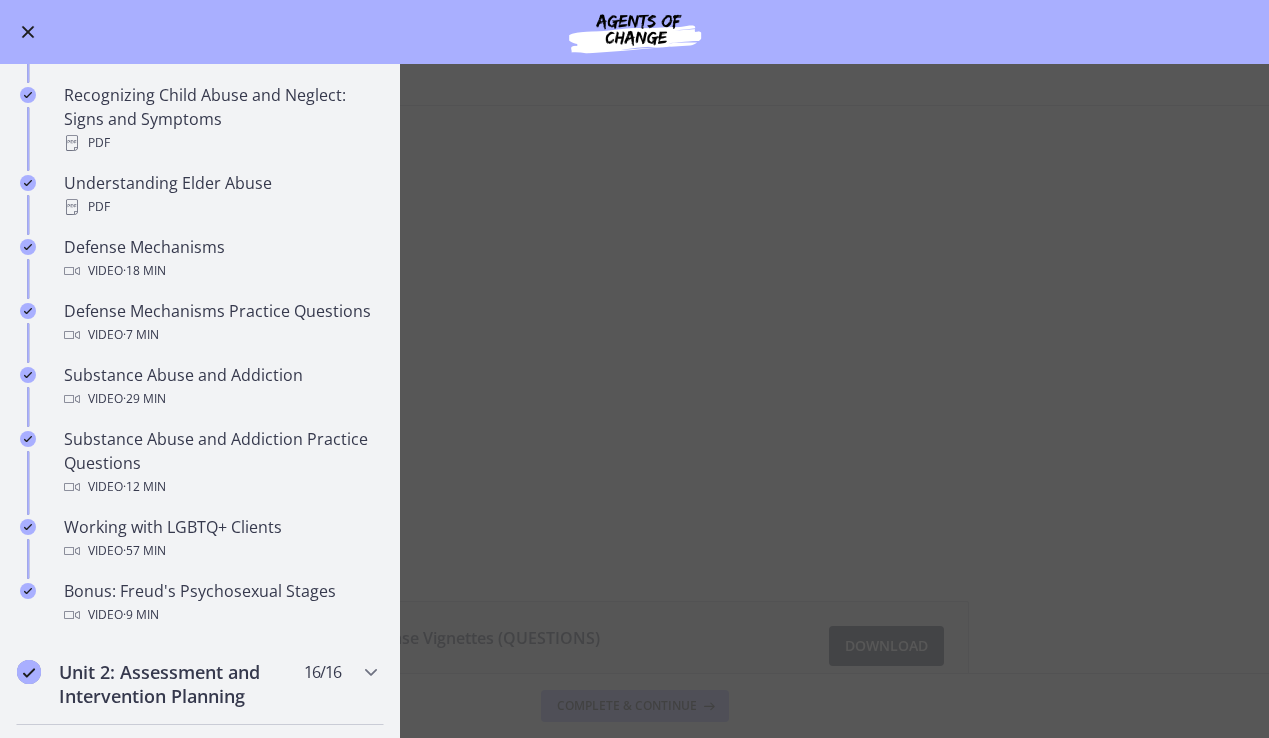 scroll, scrollTop: 916, scrollLeft: 0, axis: vertical 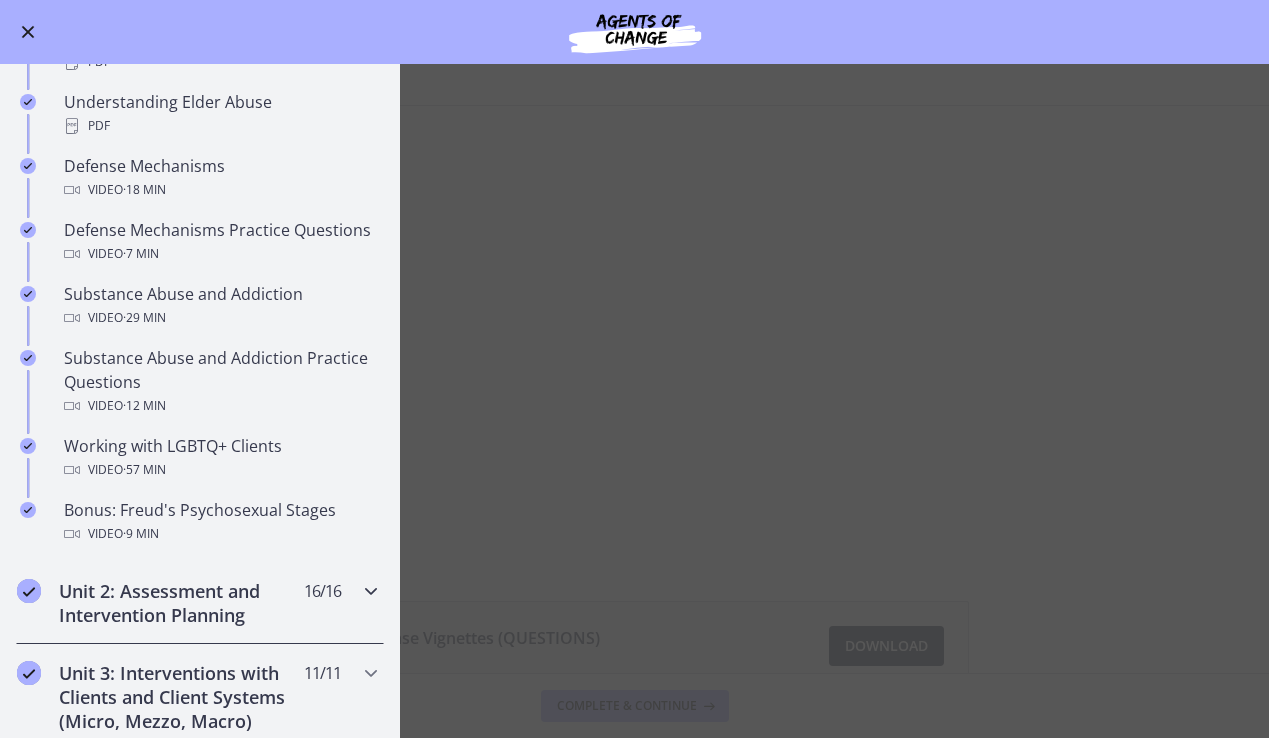 click on "Unit 2: Assessment and Intervention Planning" at bounding box center (181, 603) 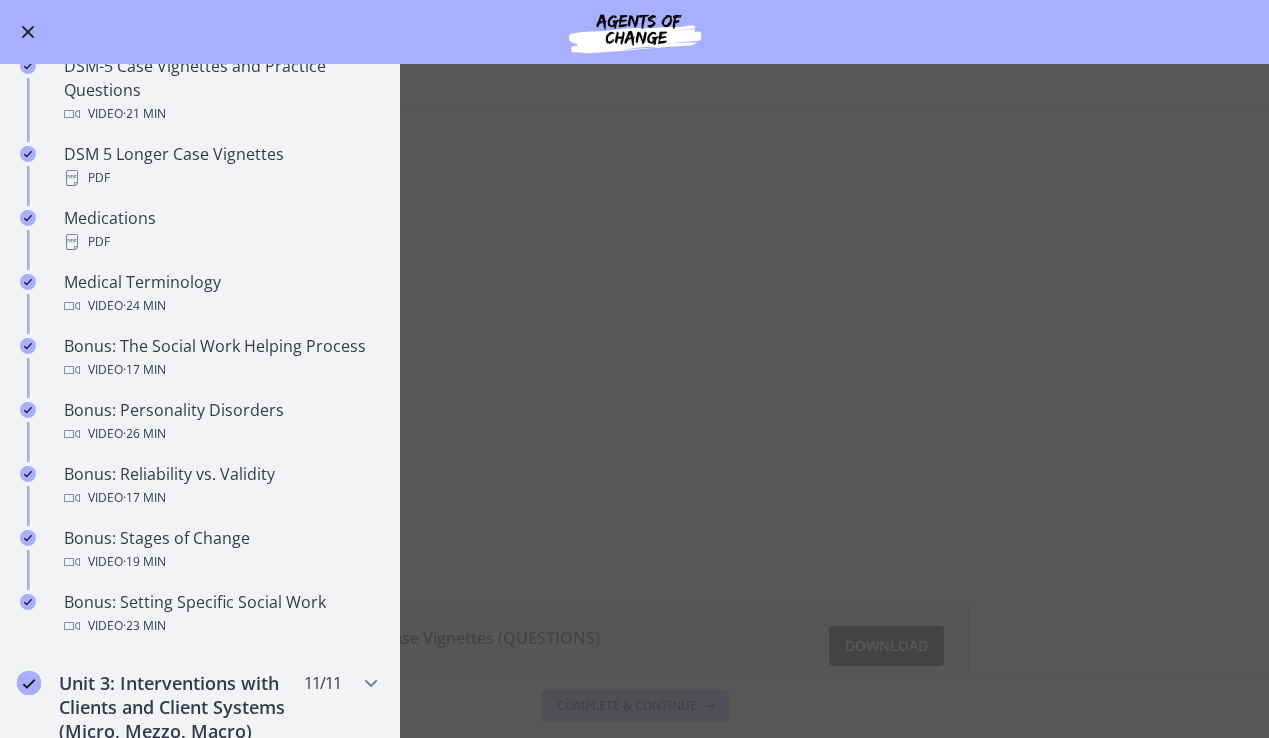 scroll, scrollTop: 1318, scrollLeft: 0, axis: vertical 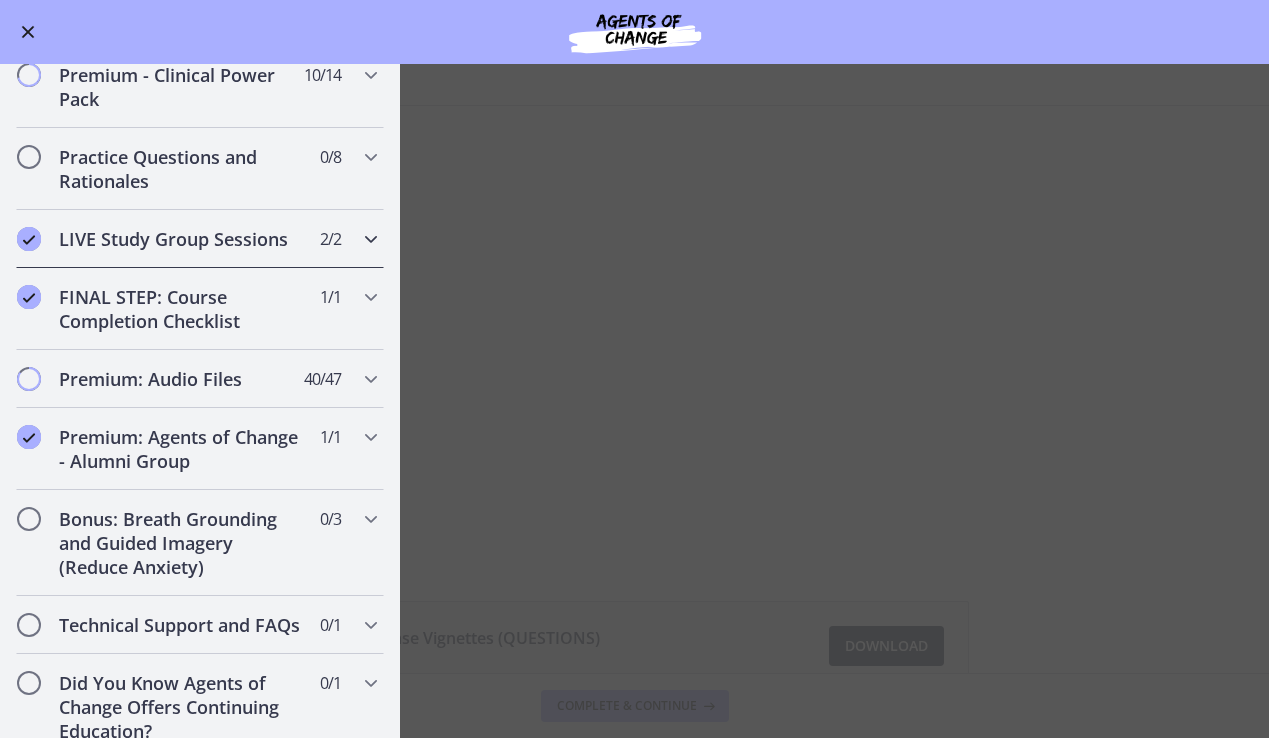 click on "LIVE Study Group Sessions" at bounding box center (181, 239) 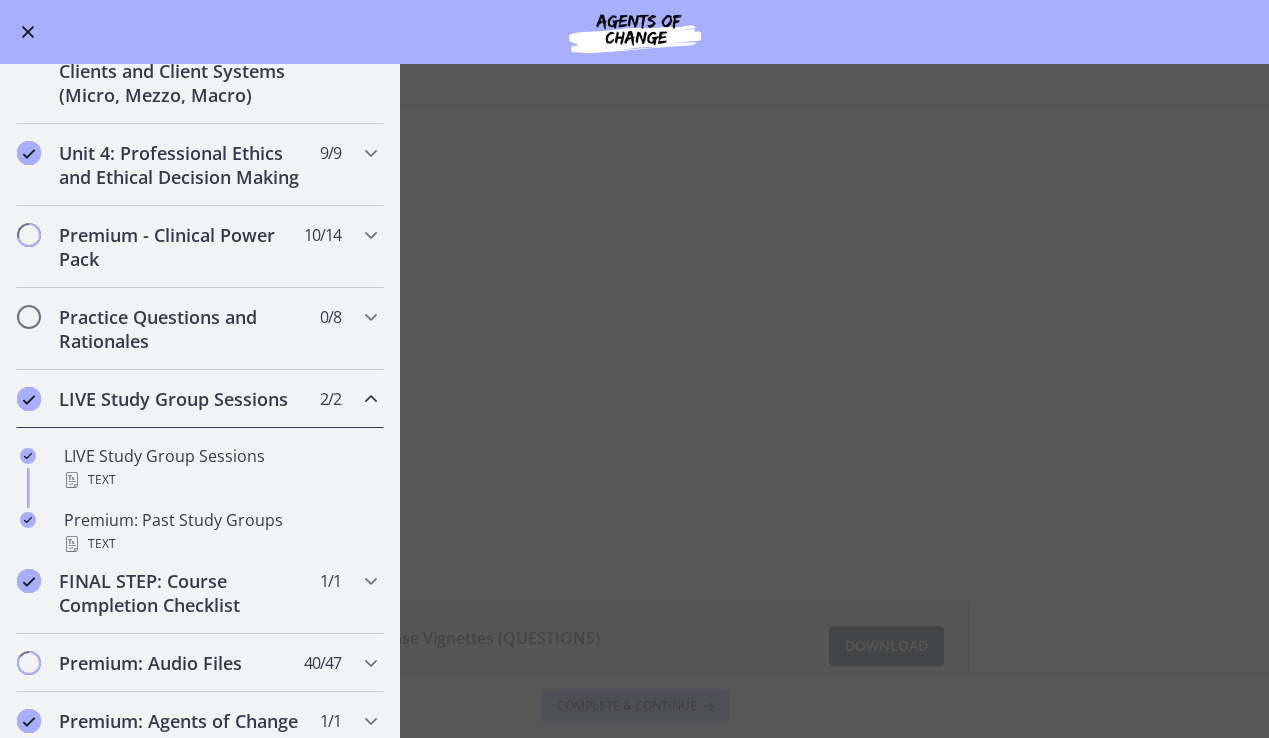 scroll, scrollTop: 835, scrollLeft: 0, axis: vertical 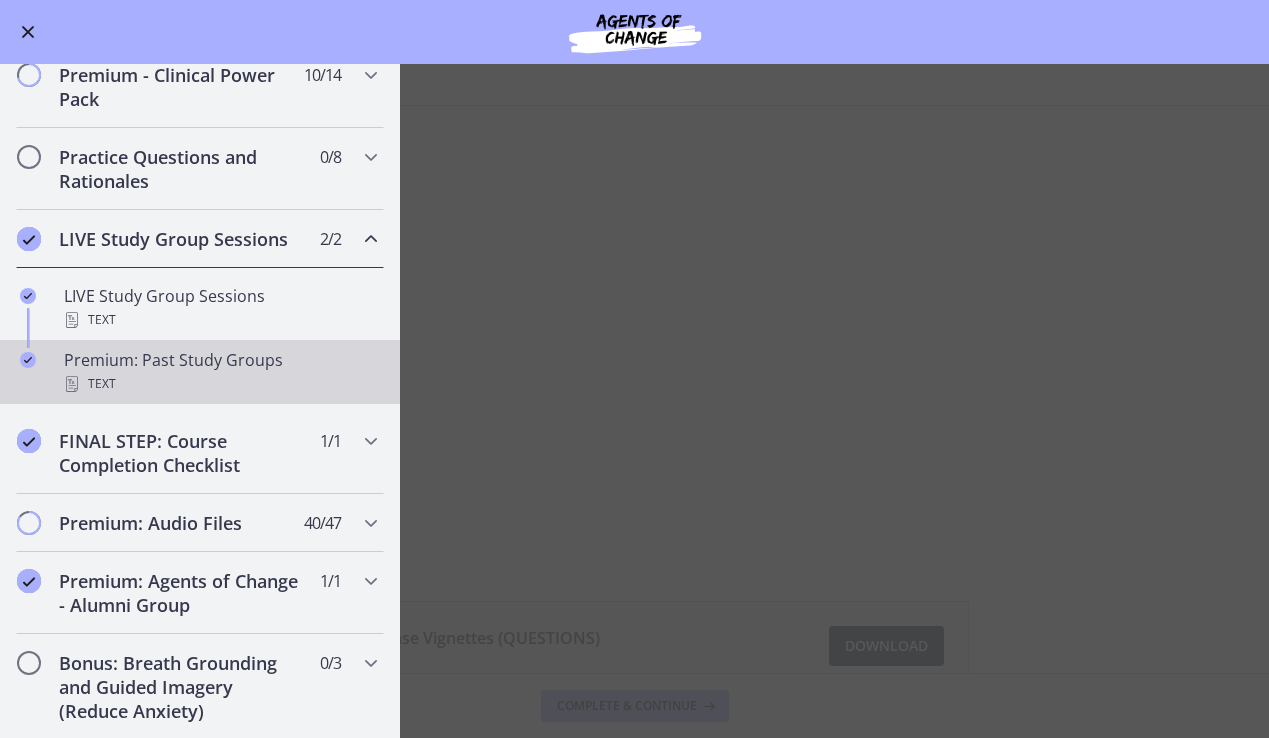 click on "Premium: Past Study Groups
Text" at bounding box center (220, 372) 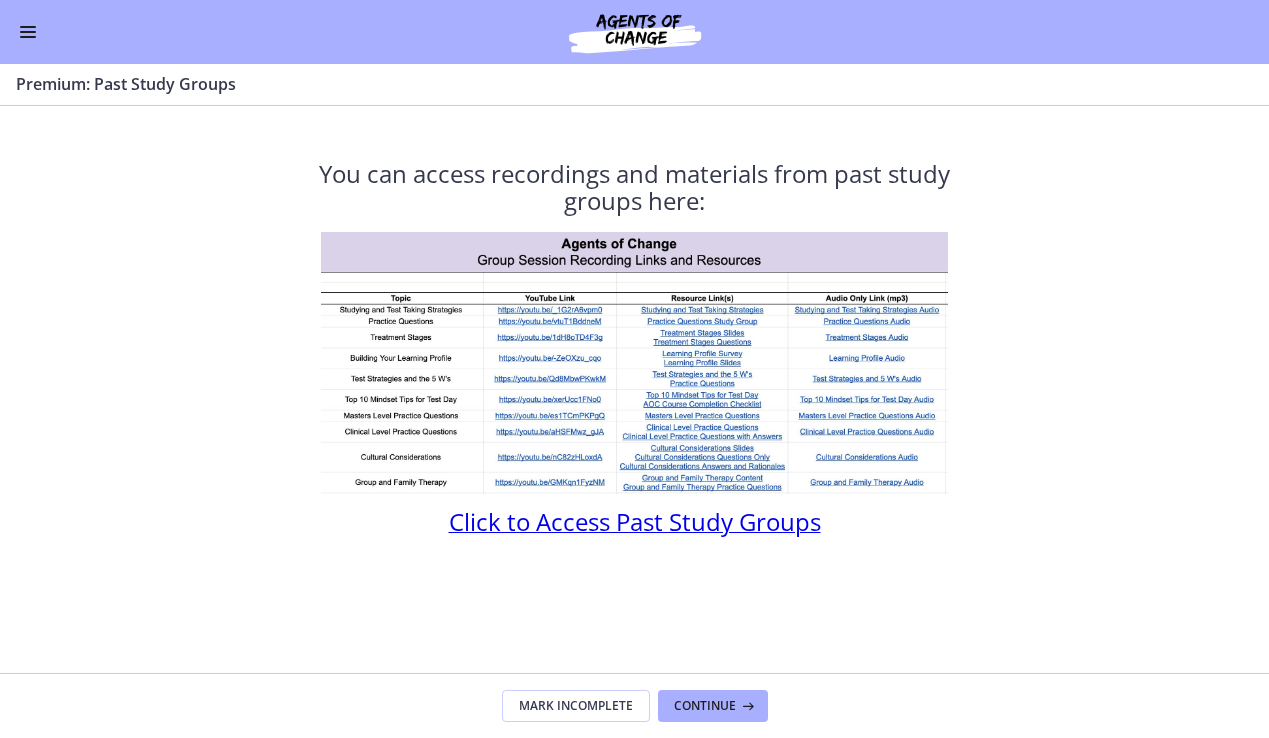 click on "Click to Access Past Study Groups" at bounding box center [635, 521] 